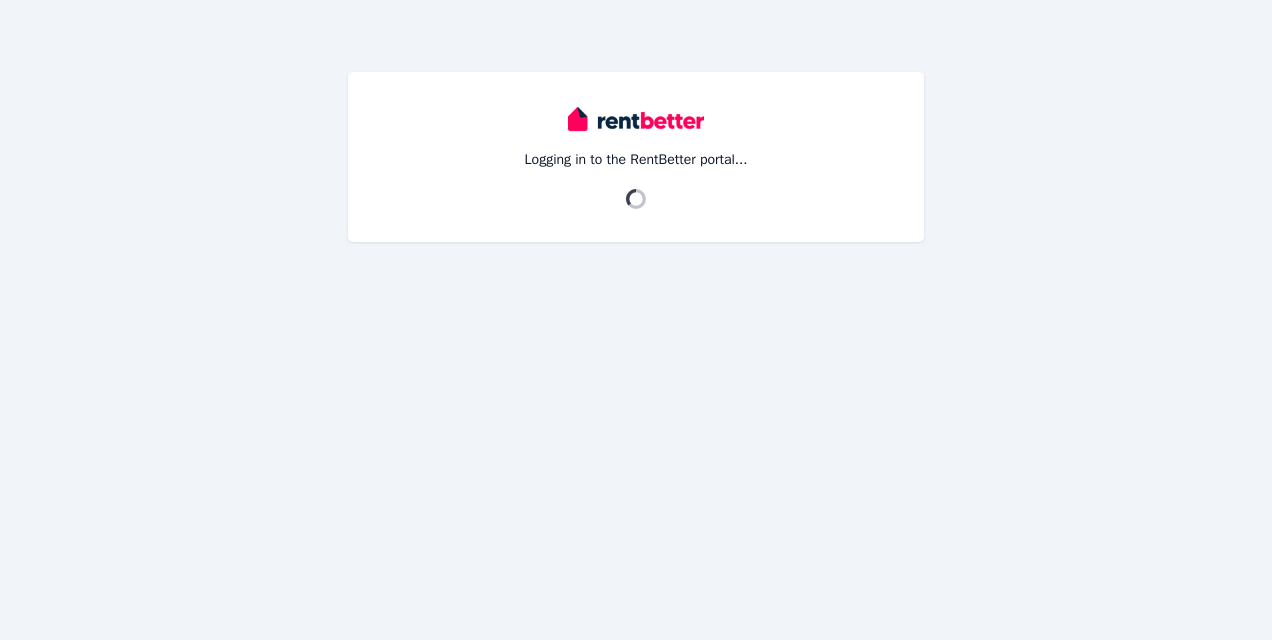 scroll, scrollTop: 0, scrollLeft: 0, axis: both 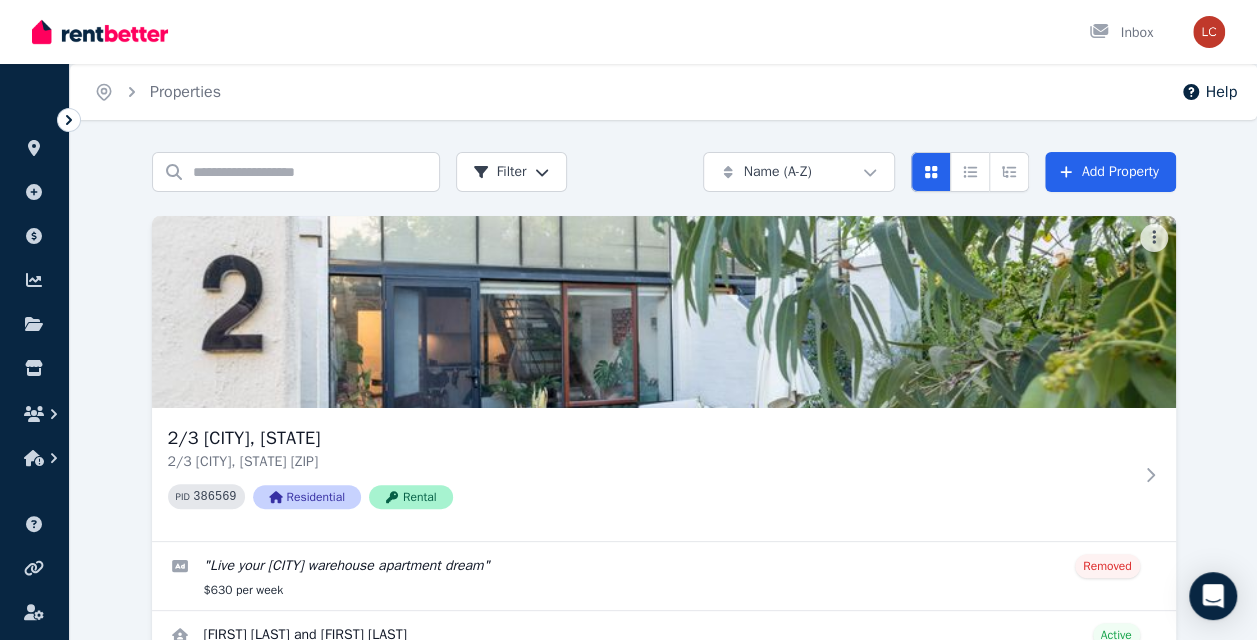click 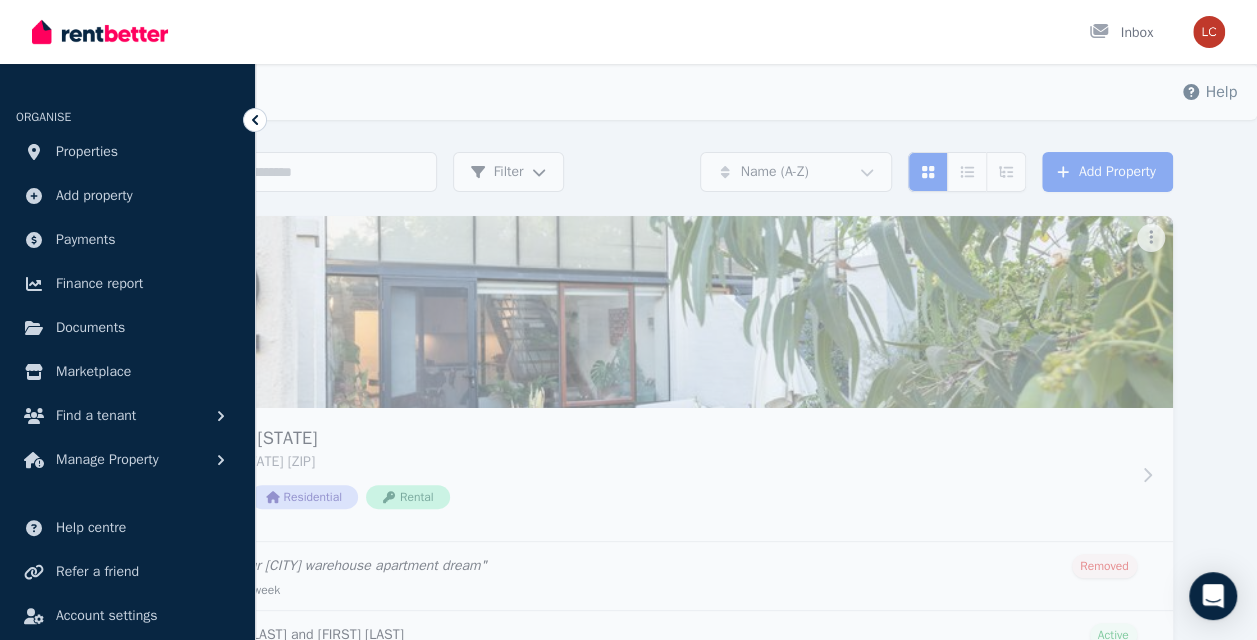 scroll, scrollTop: 52, scrollLeft: 0, axis: vertical 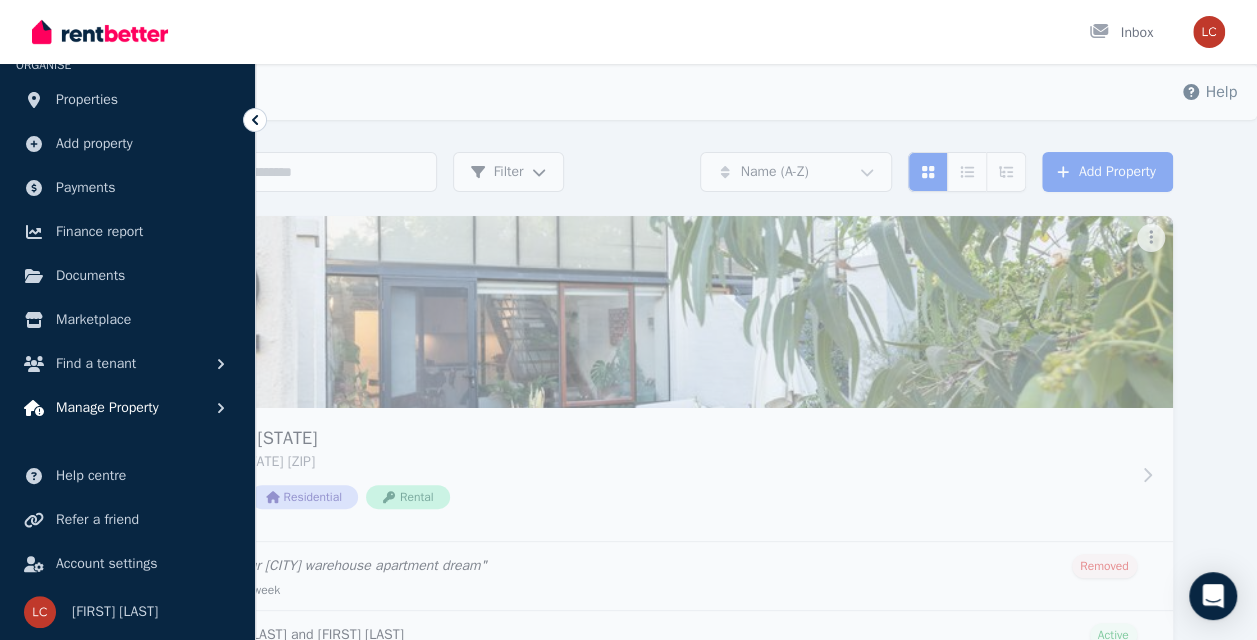 click on "Manage Property" at bounding box center (127, 408) 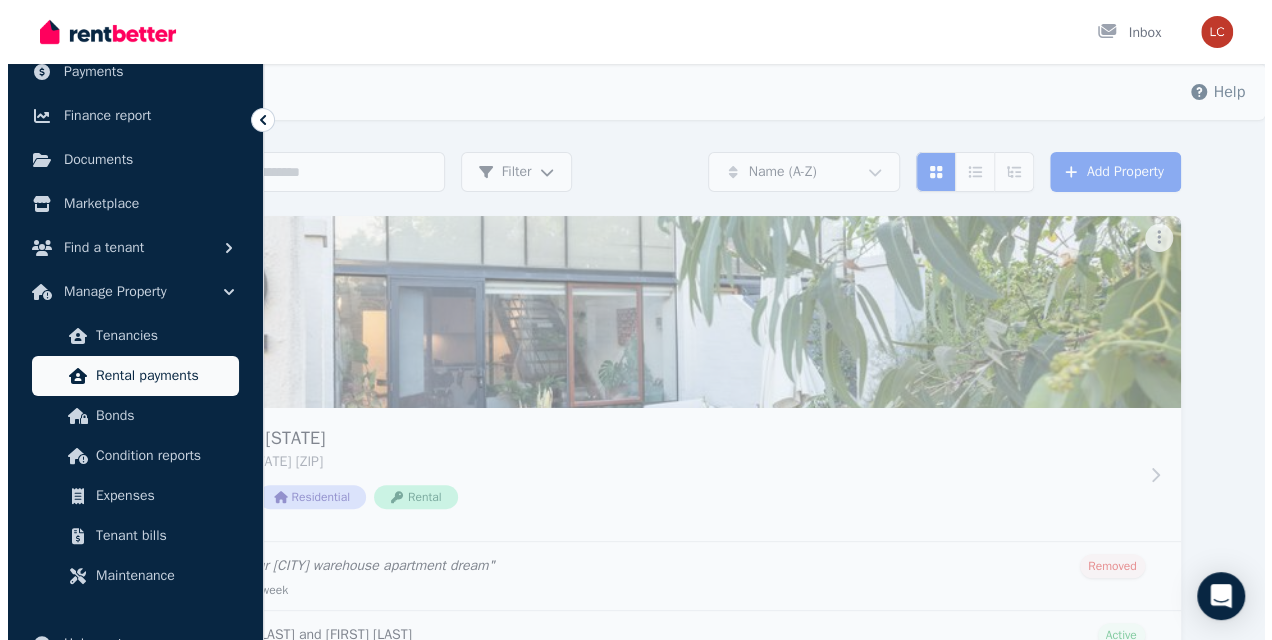 scroll, scrollTop: 174, scrollLeft: 0, axis: vertical 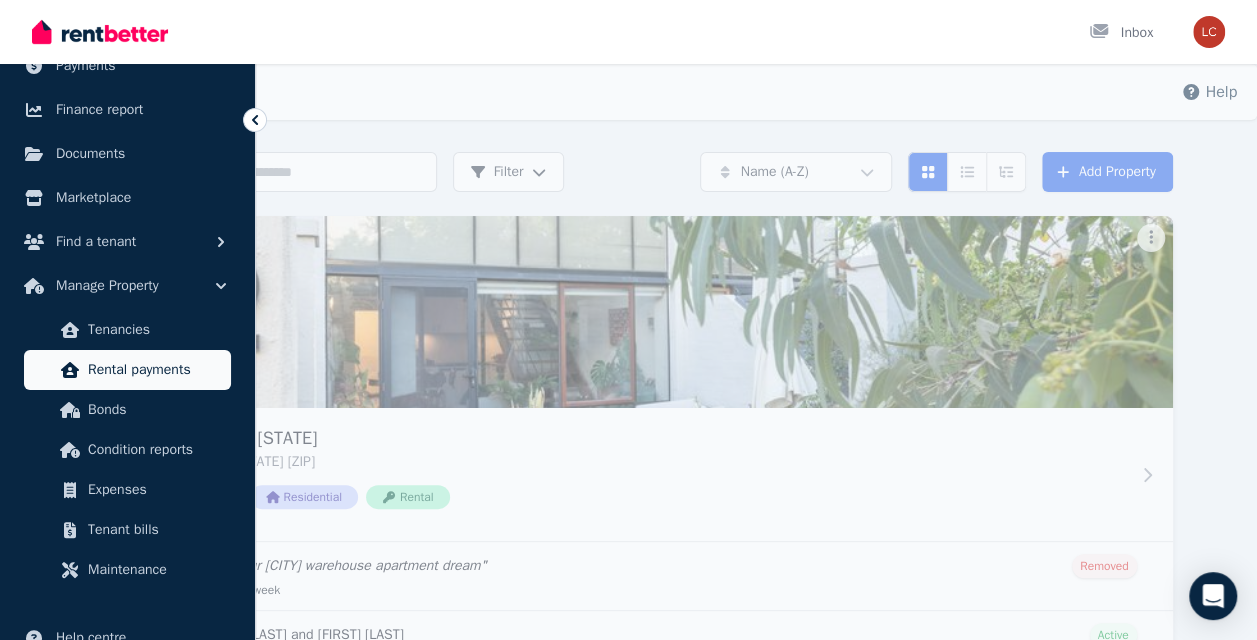 click on "Expenses" at bounding box center [155, 490] 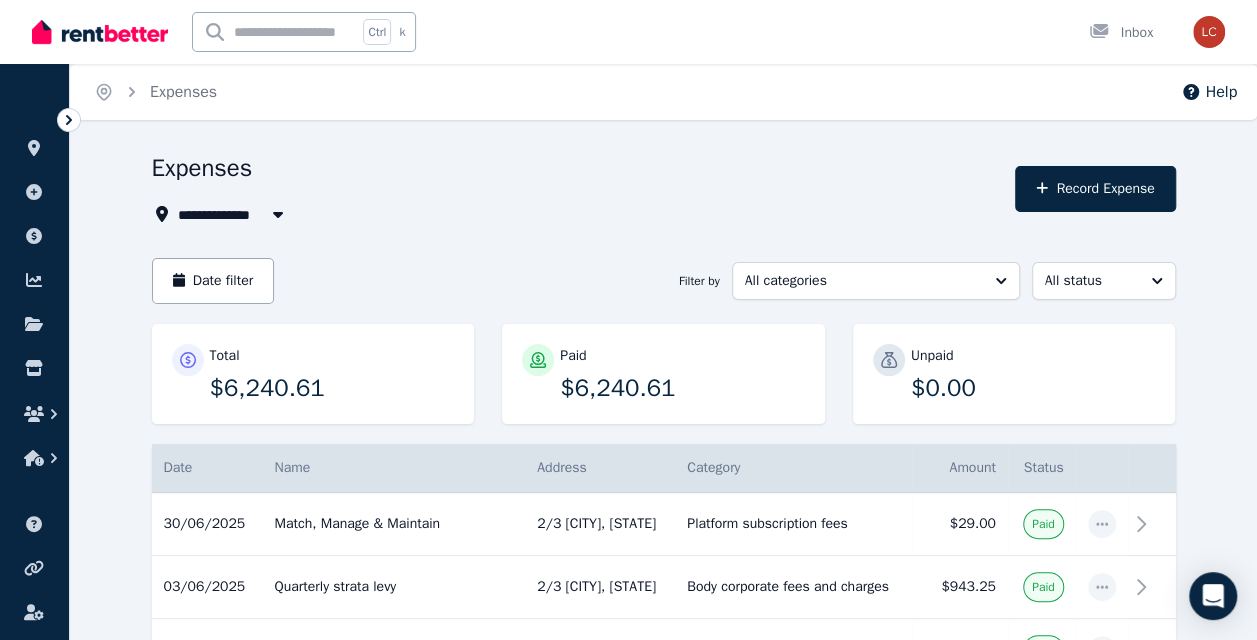 click on "Expenses" at bounding box center (578, 171) 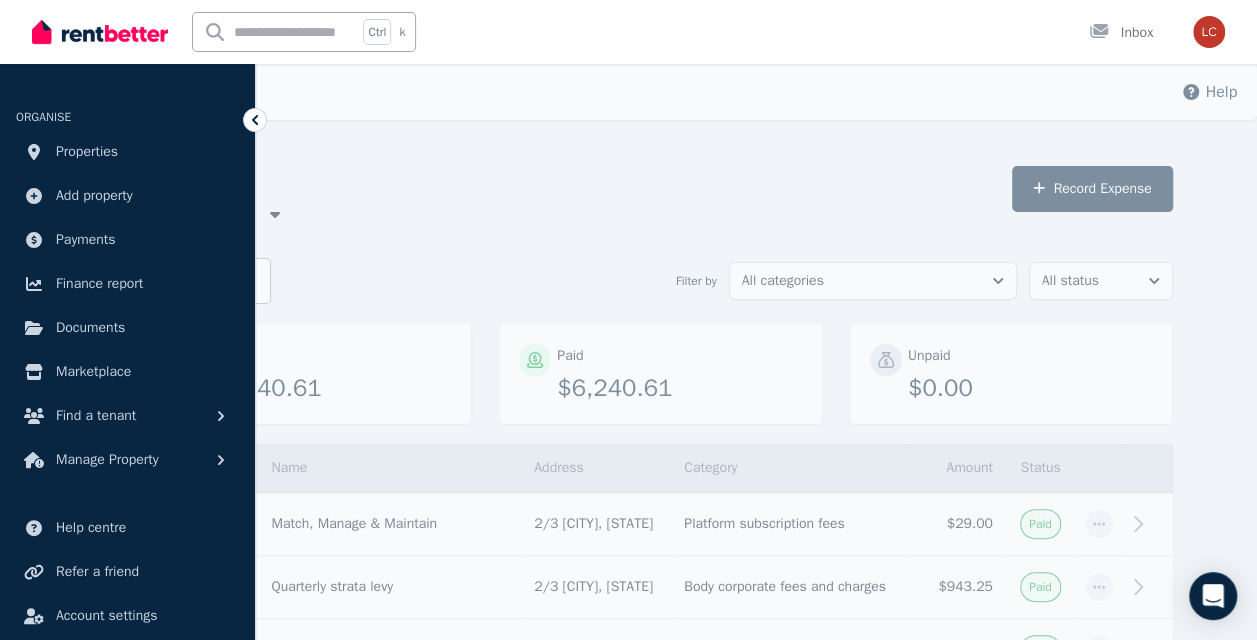 click on "**********" at bounding box center (575, 214) 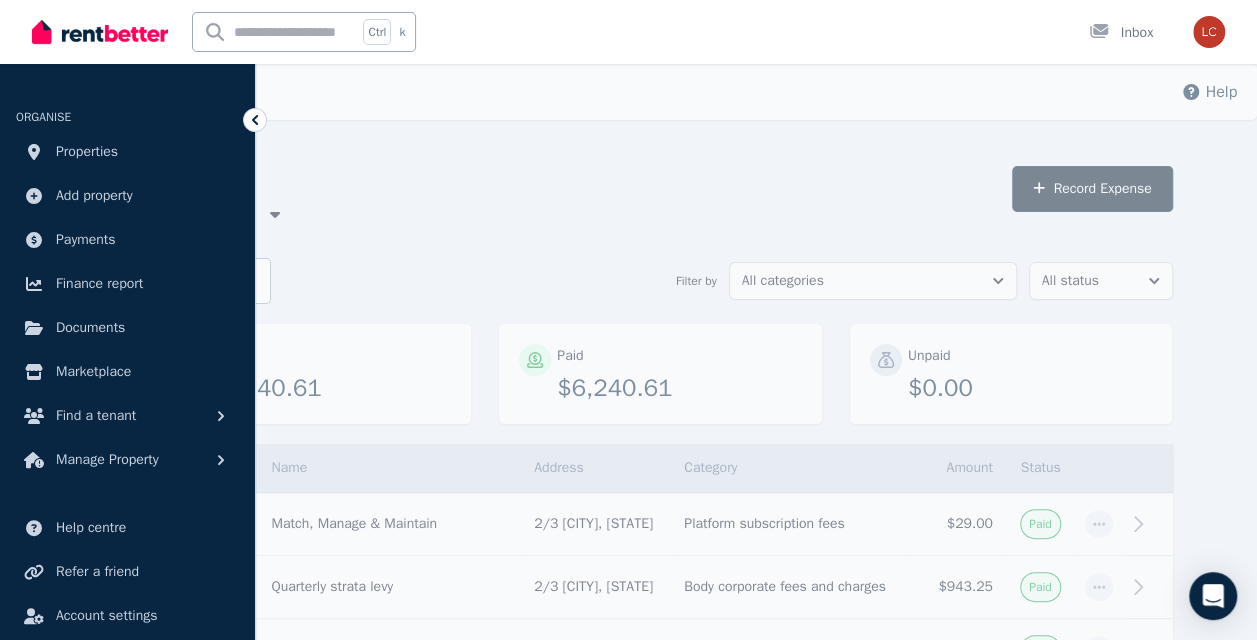 click on "Record Expense" at bounding box center (1092, 189) 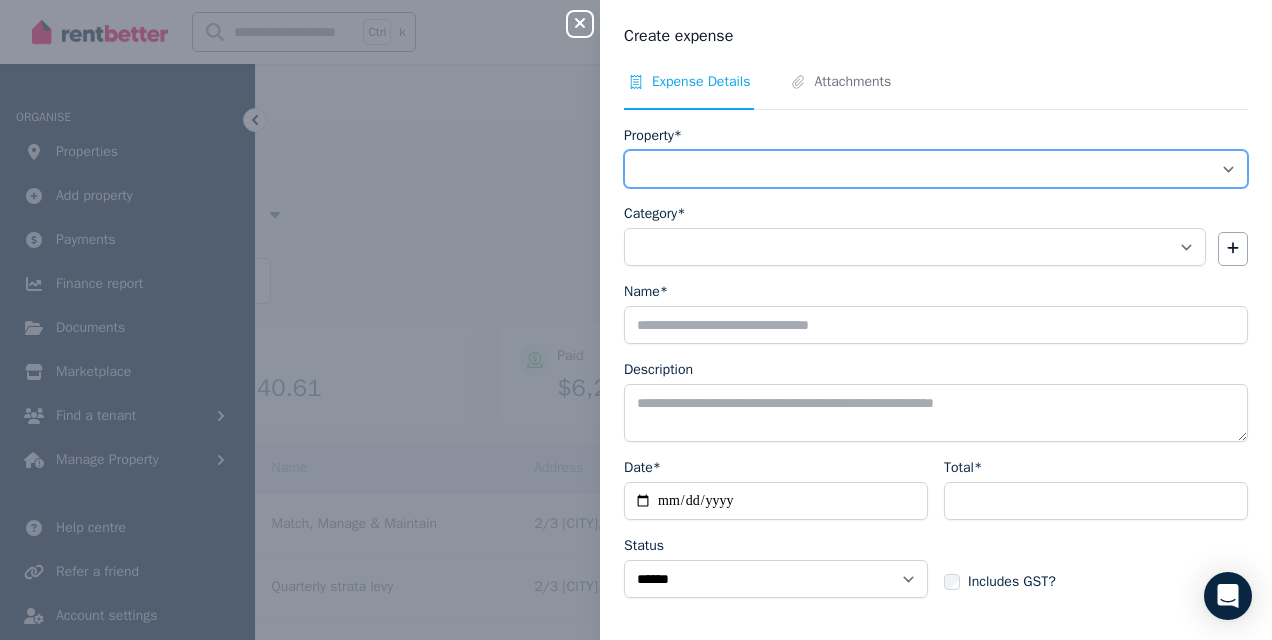 click on "**********" at bounding box center [936, 169] 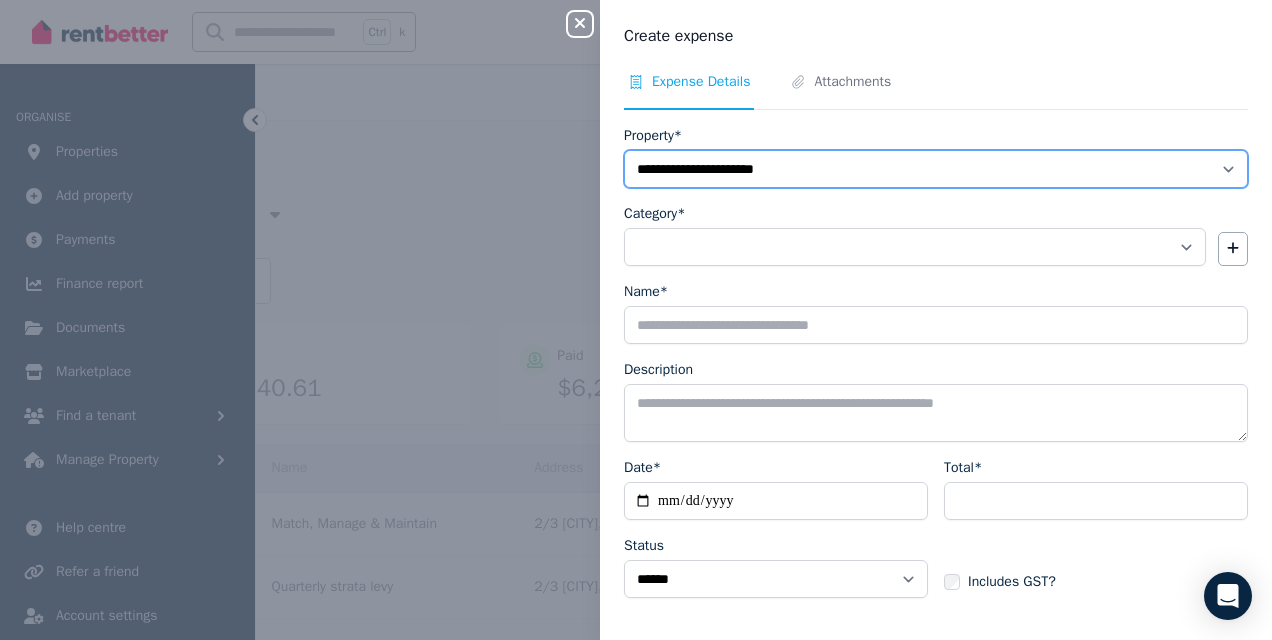 click on "**********" at bounding box center (936, 169) 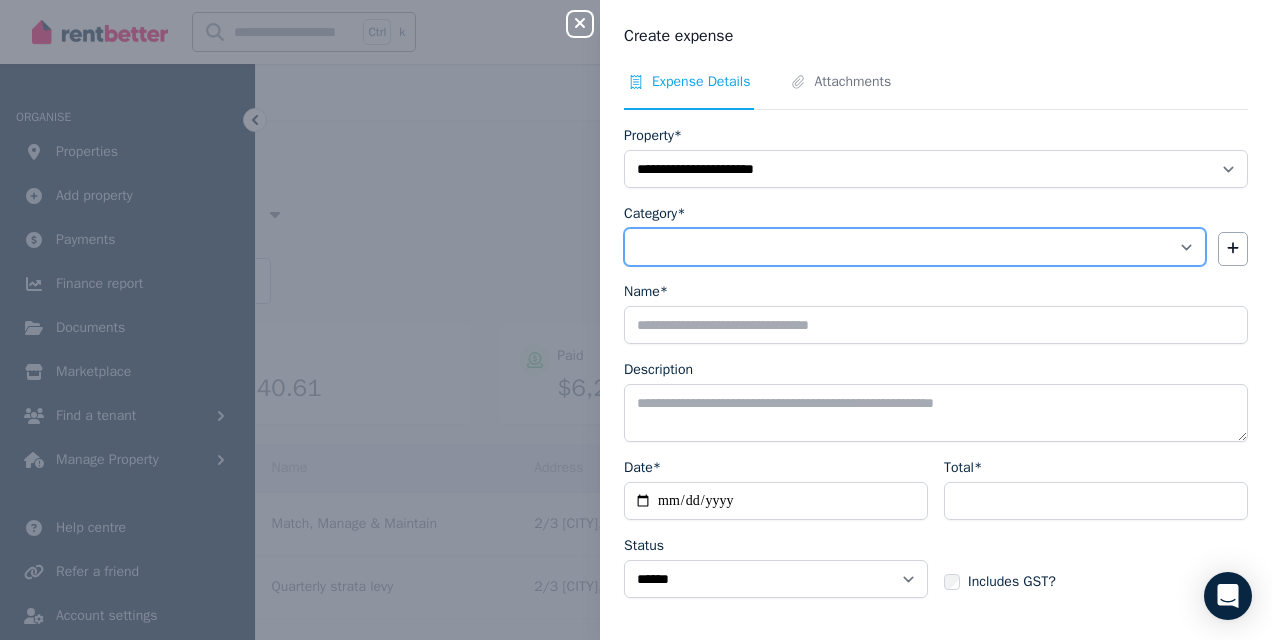 click on "**********" at bounding box center [915, 247] 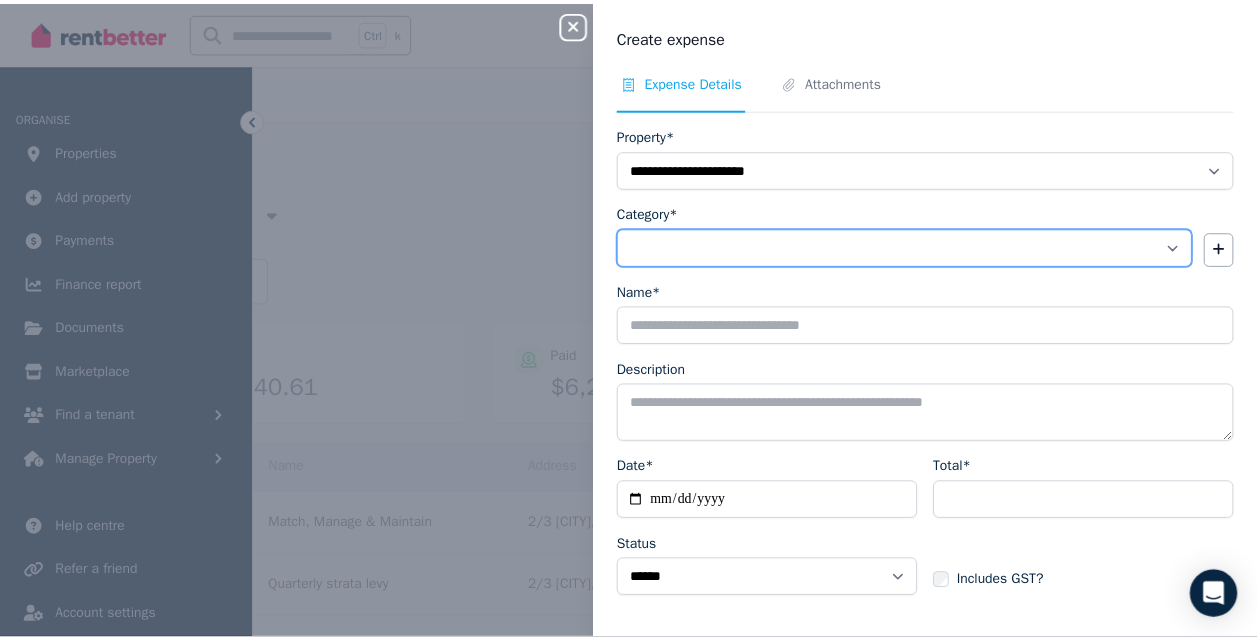 scroll, scrollTop: 71, scrollLeft: 0, axis: vertical 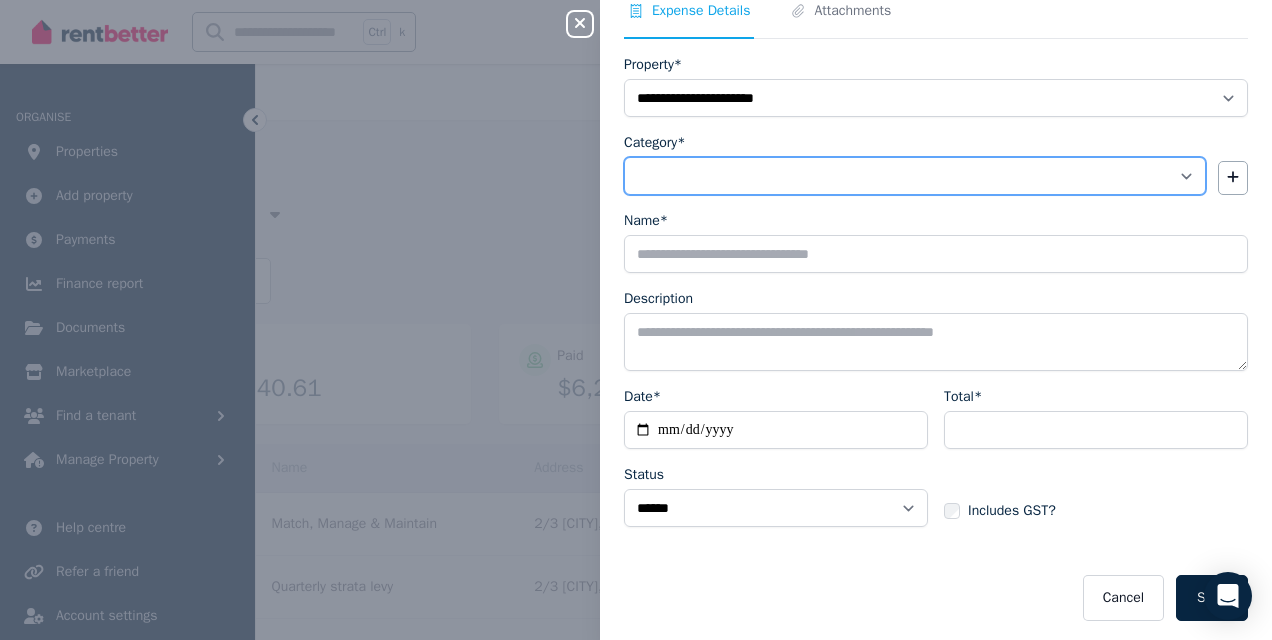 click on "**********" at bounding box center [915, 176] 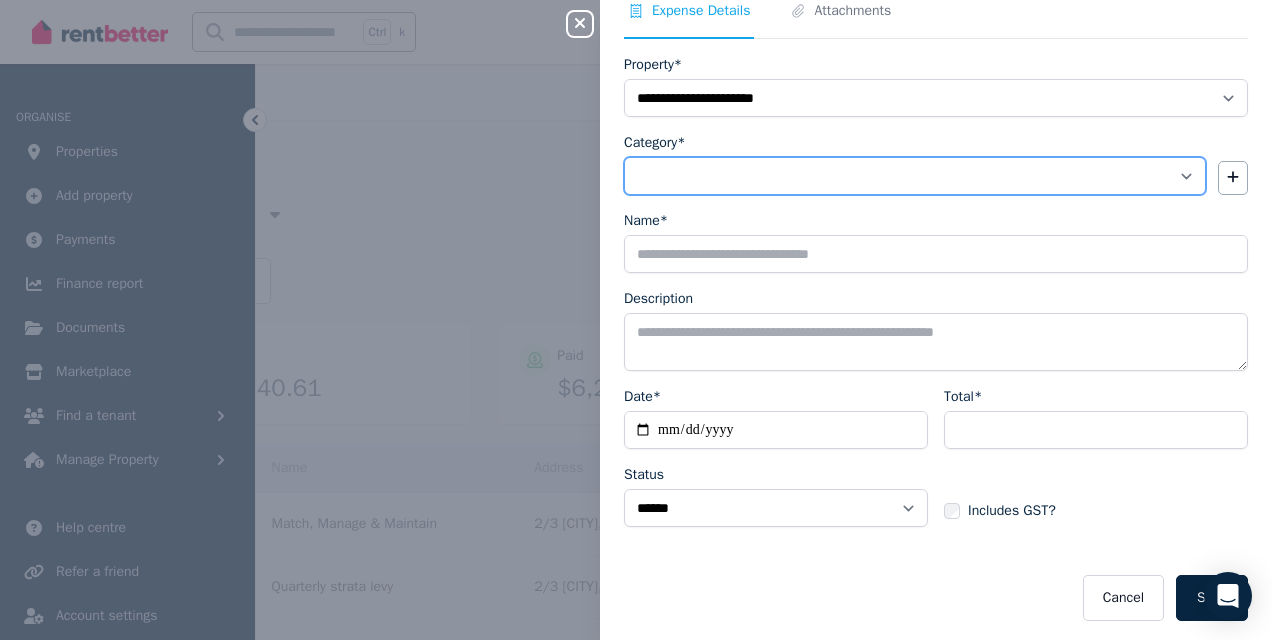 select on "**********" 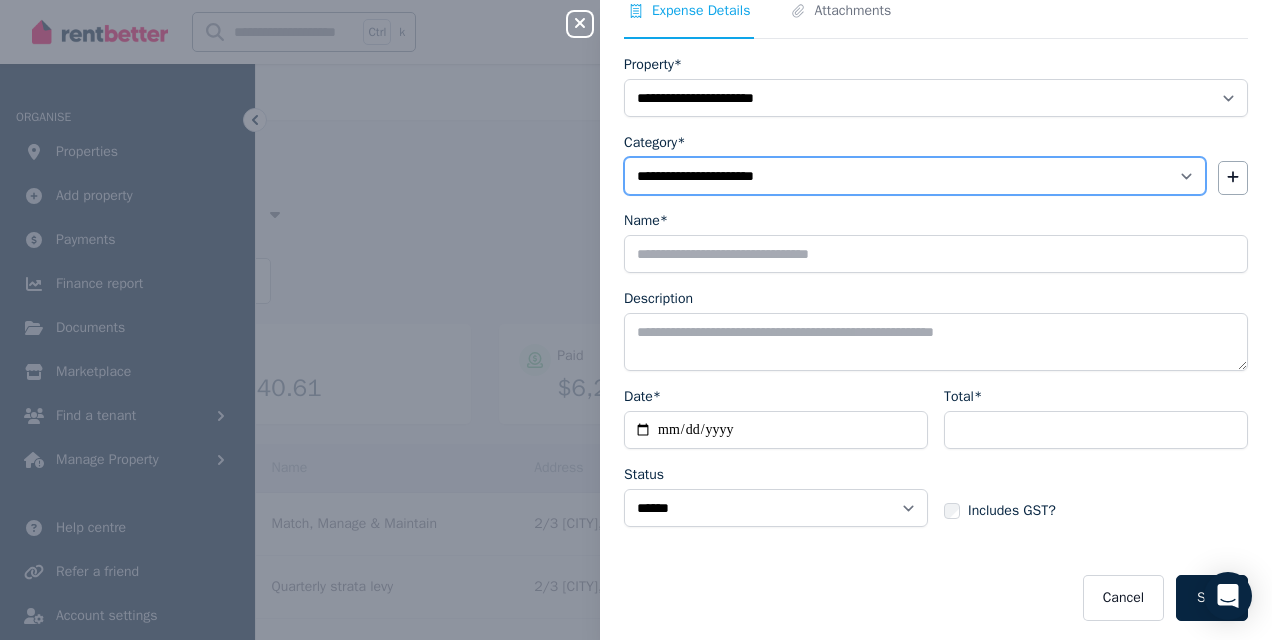 click on "**********" at bounding box center (915, 176) 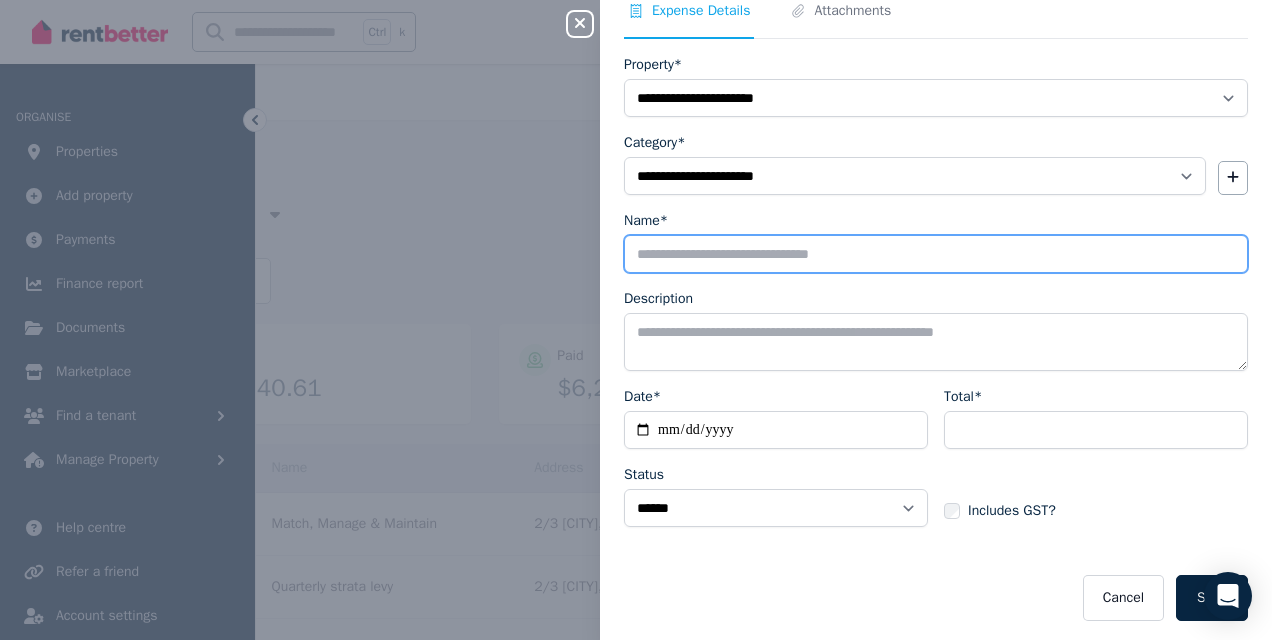 click on "Name*" at bounding box center [936, 254] 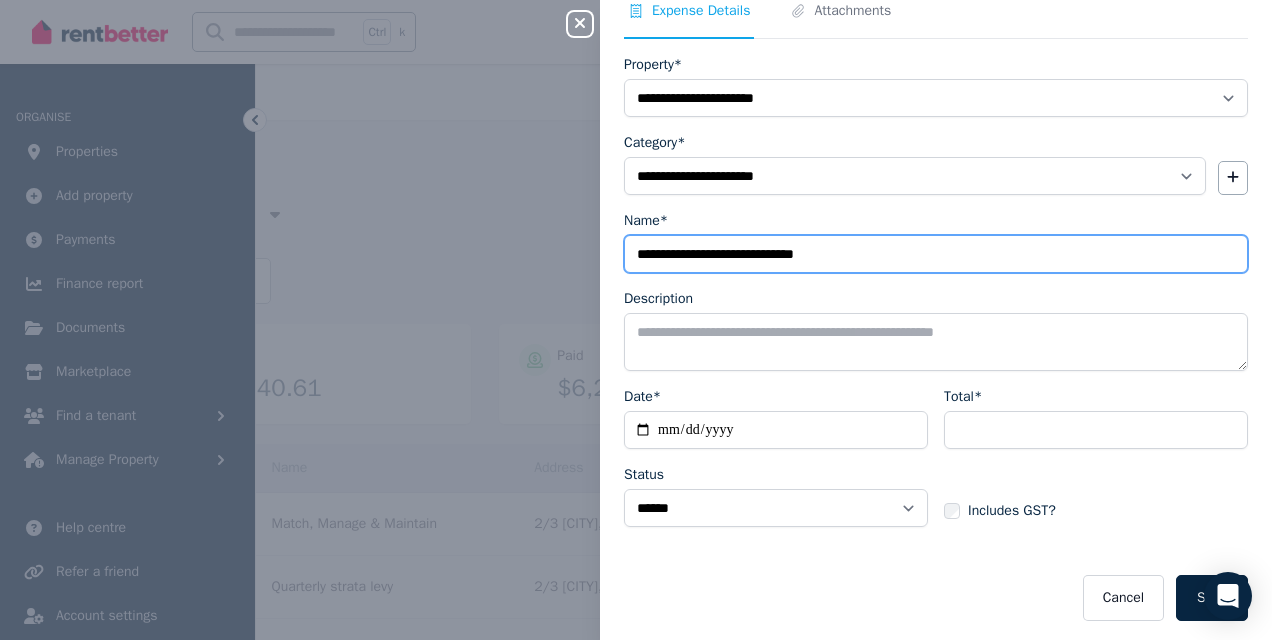 type on "**********" 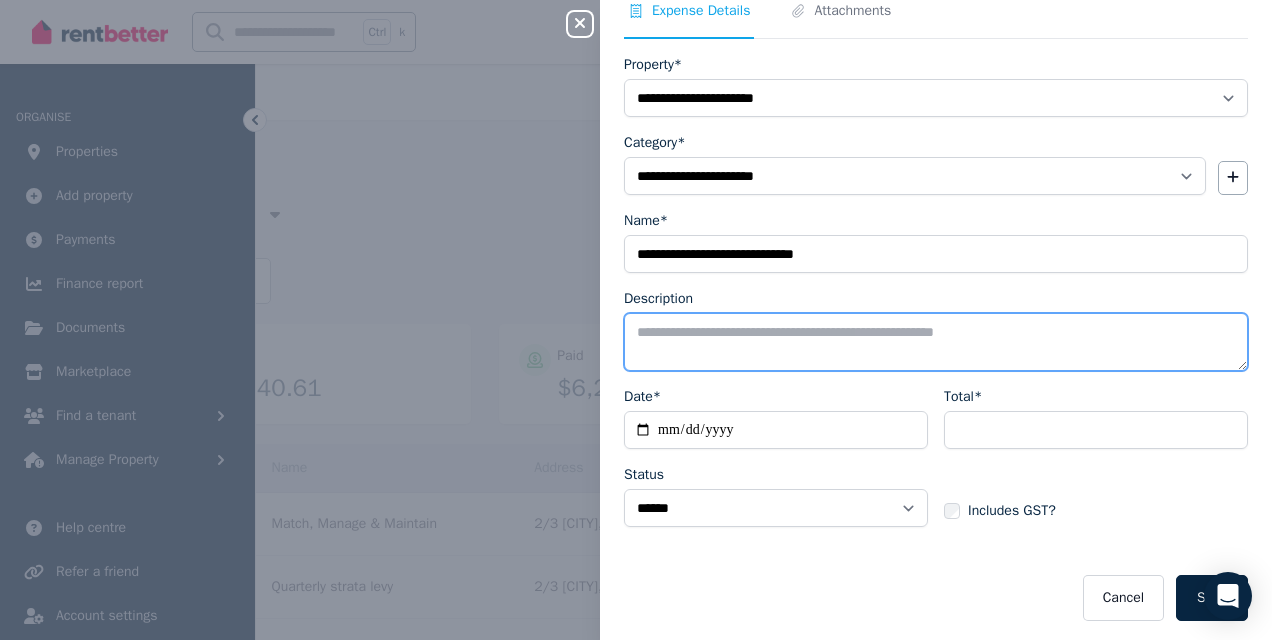 click on "Description" at bounding box center [936, 342] 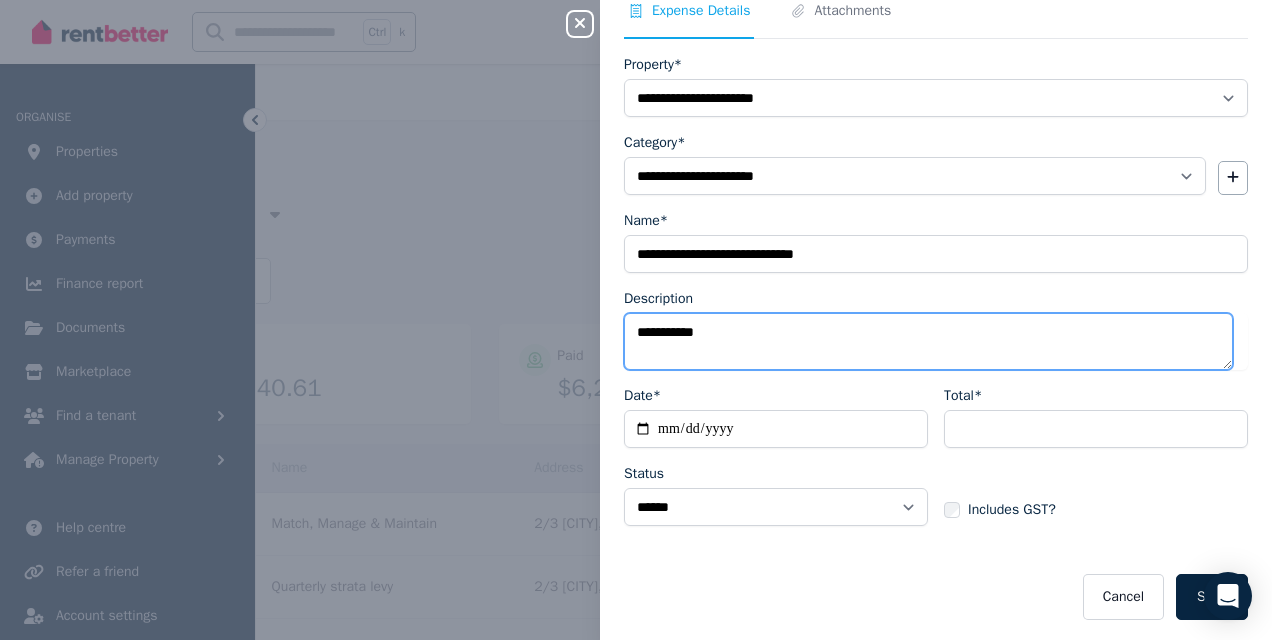 paste on "********" 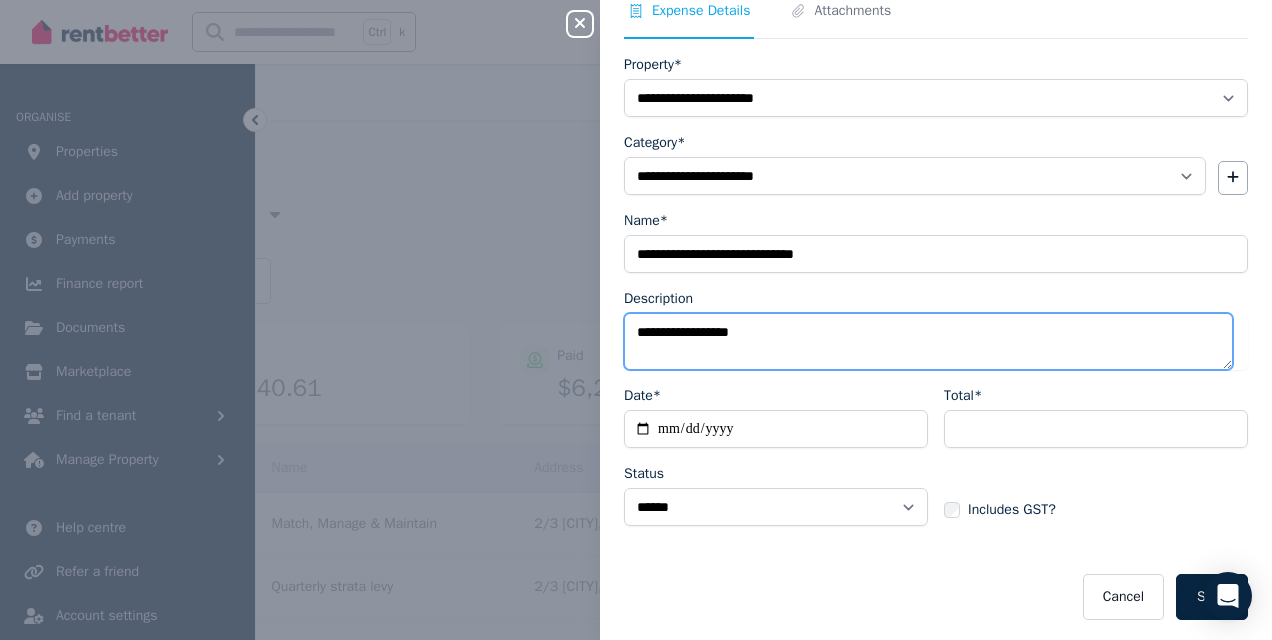 click on "**********" at bounding box center (928, 341) 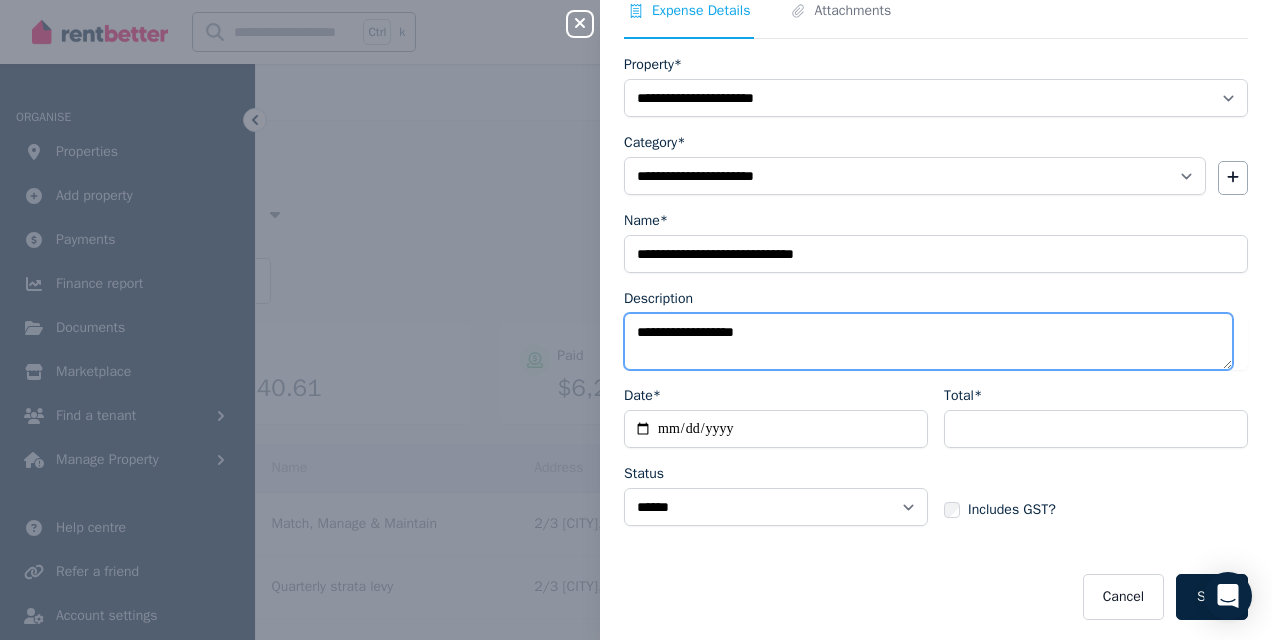 click on "**********" at bounding box center [928, 341] 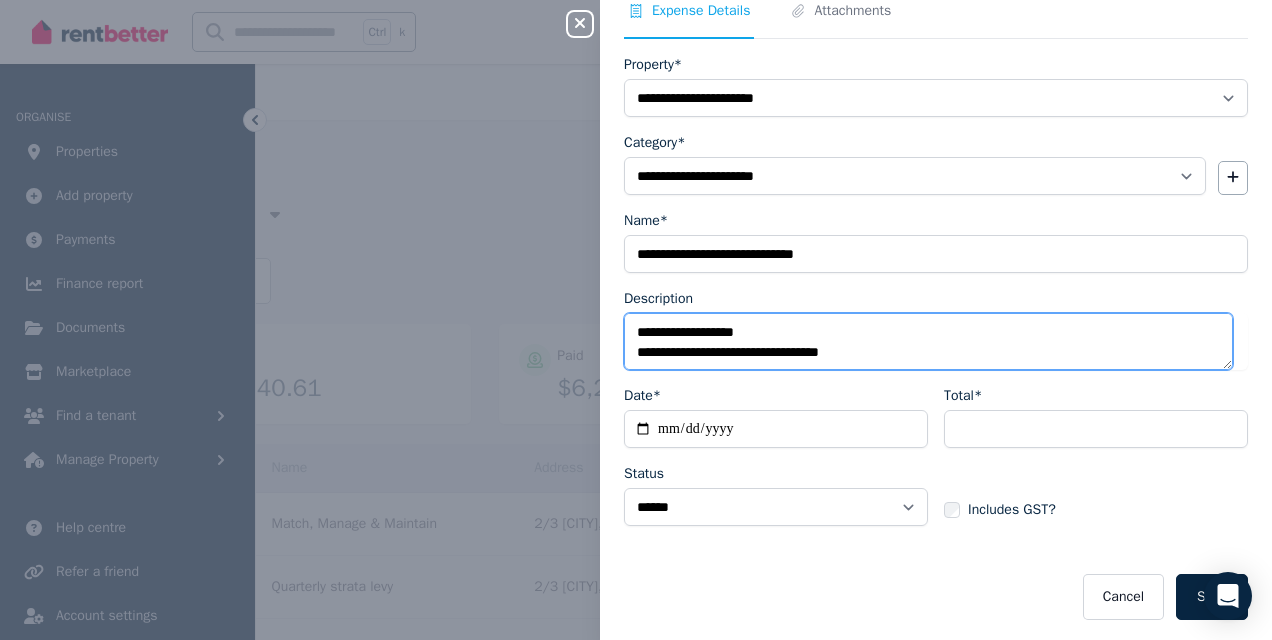 paste on "********" 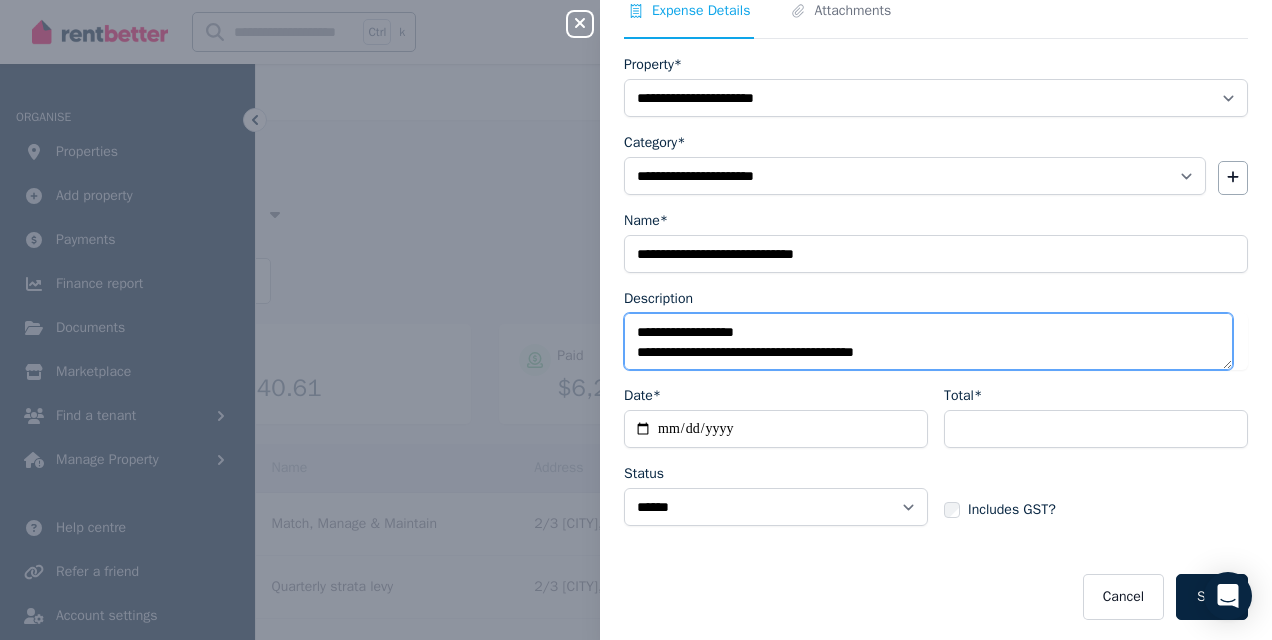 type on "**********" 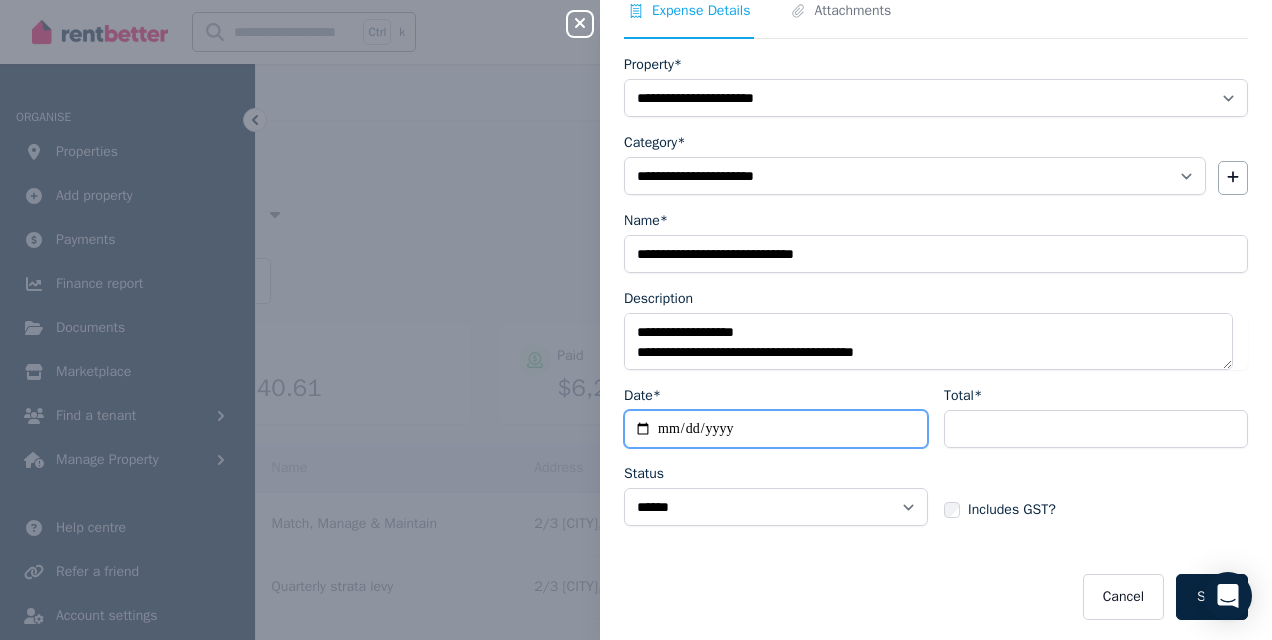 click on "Date*" at bounding box center (776, 429) 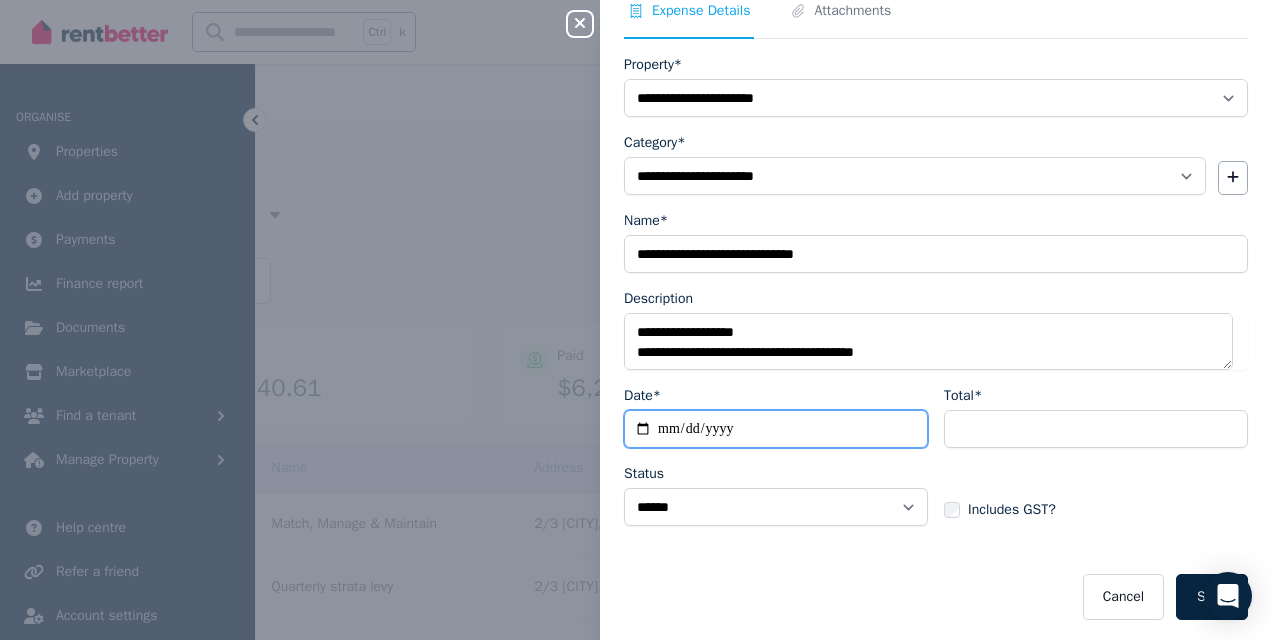 type on "**********" 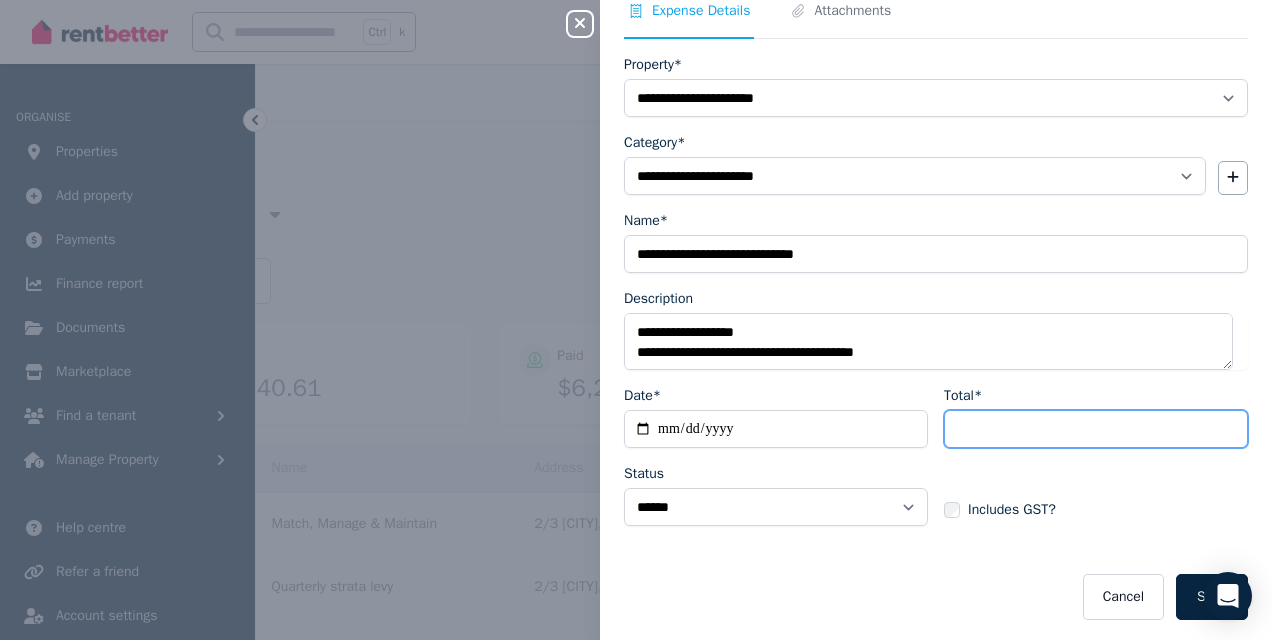 click on "Total*" at bounding box center (1096, 429) 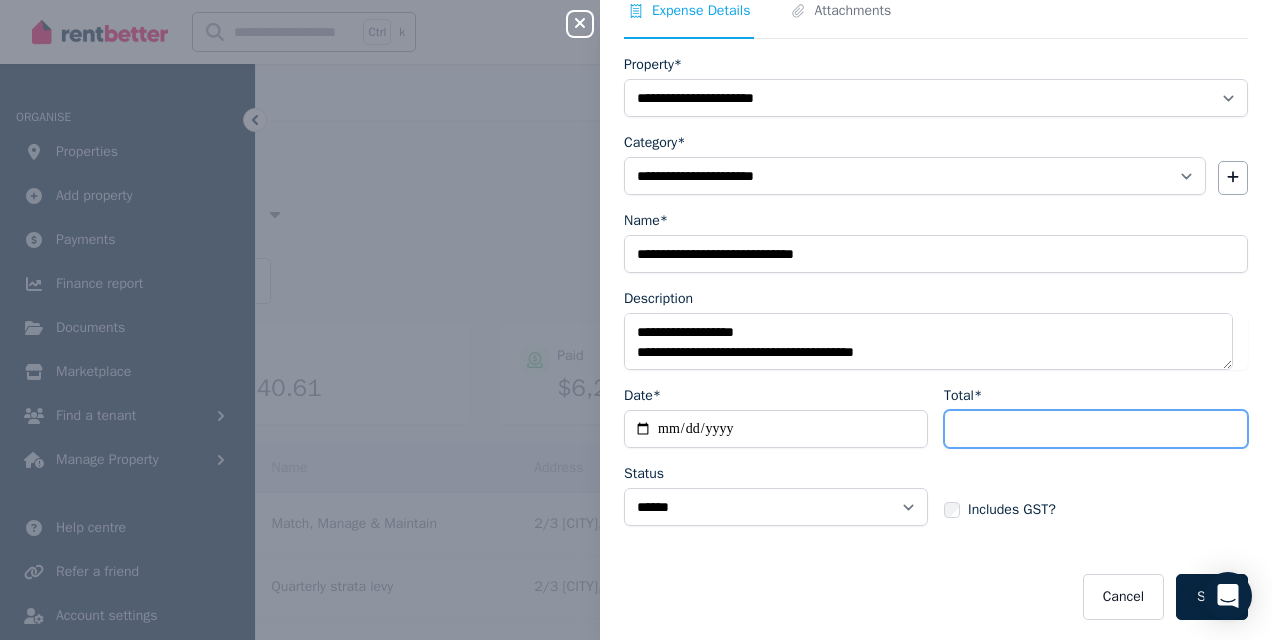type on "******" 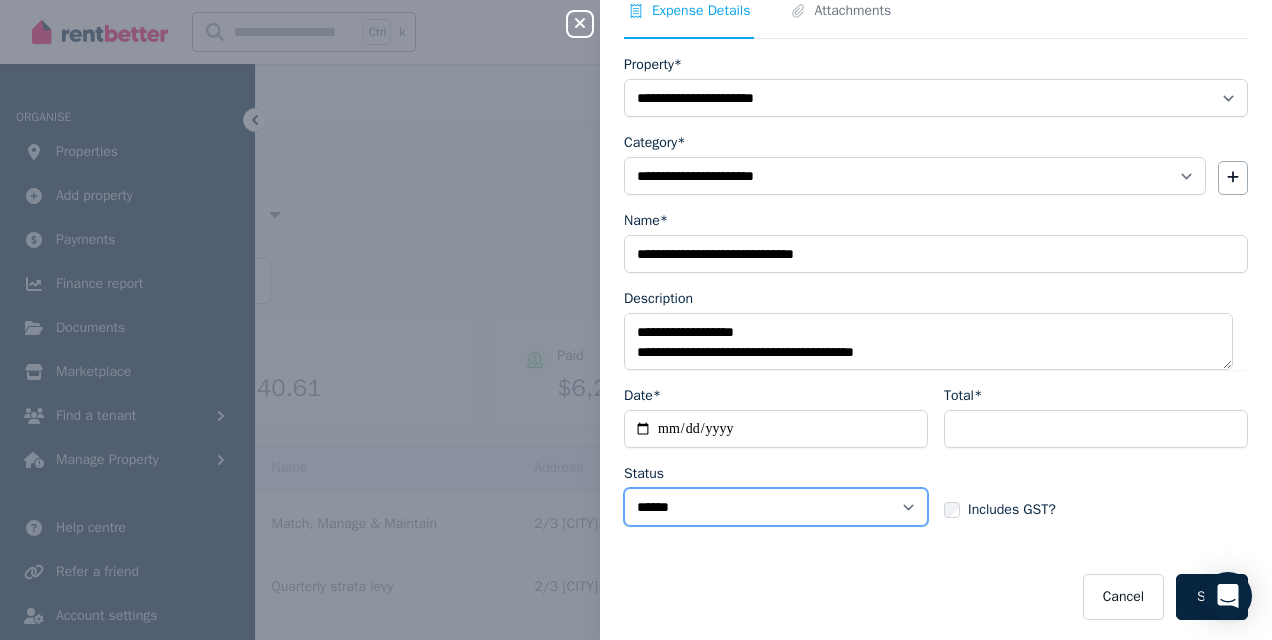 click on "****** ****" at bounding box center [776, 507] 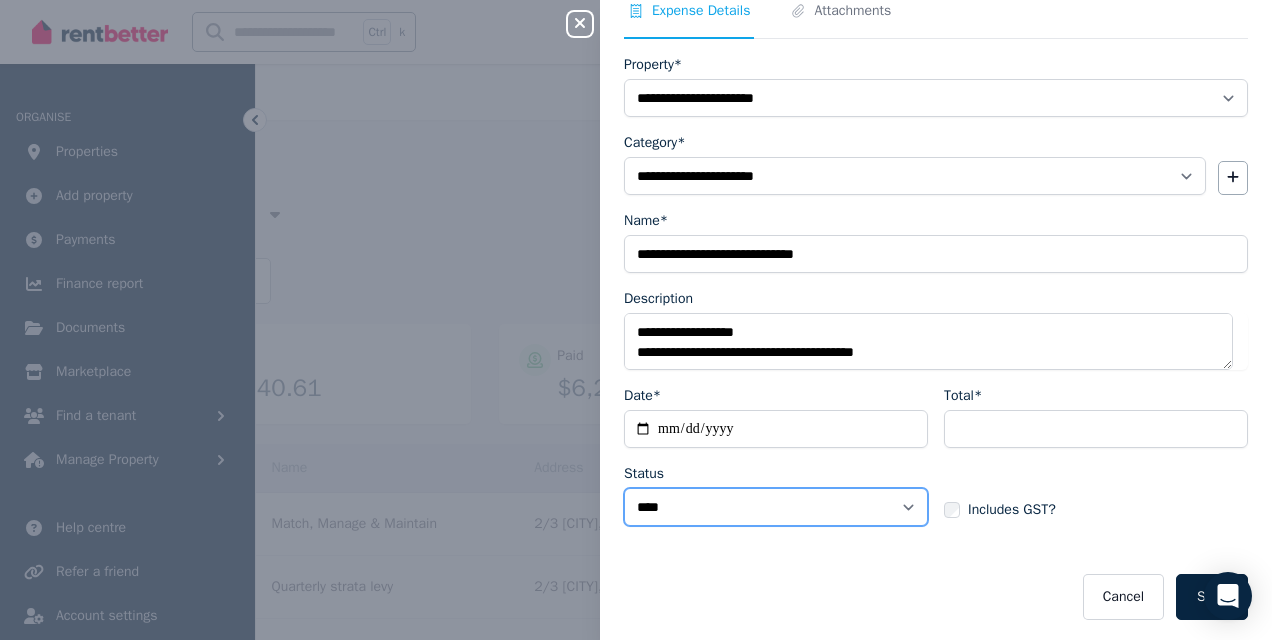 click on "****** ****" at bounding box center (776, 507) 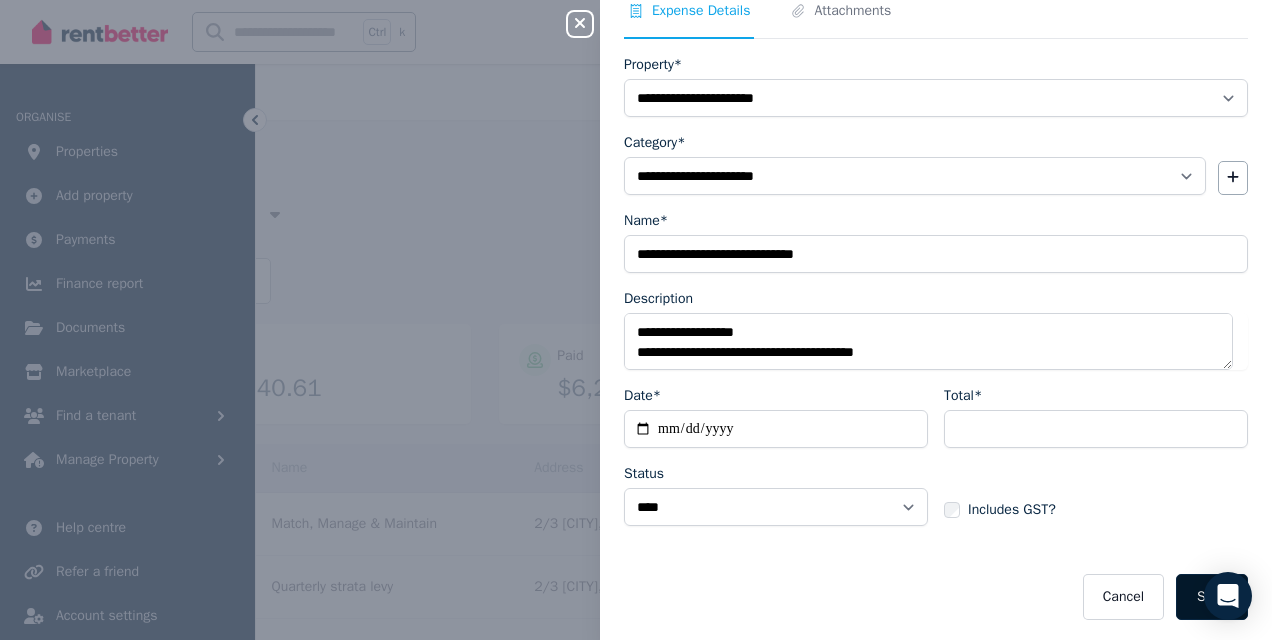 click on "Save" at bounding box center (1212, 597) 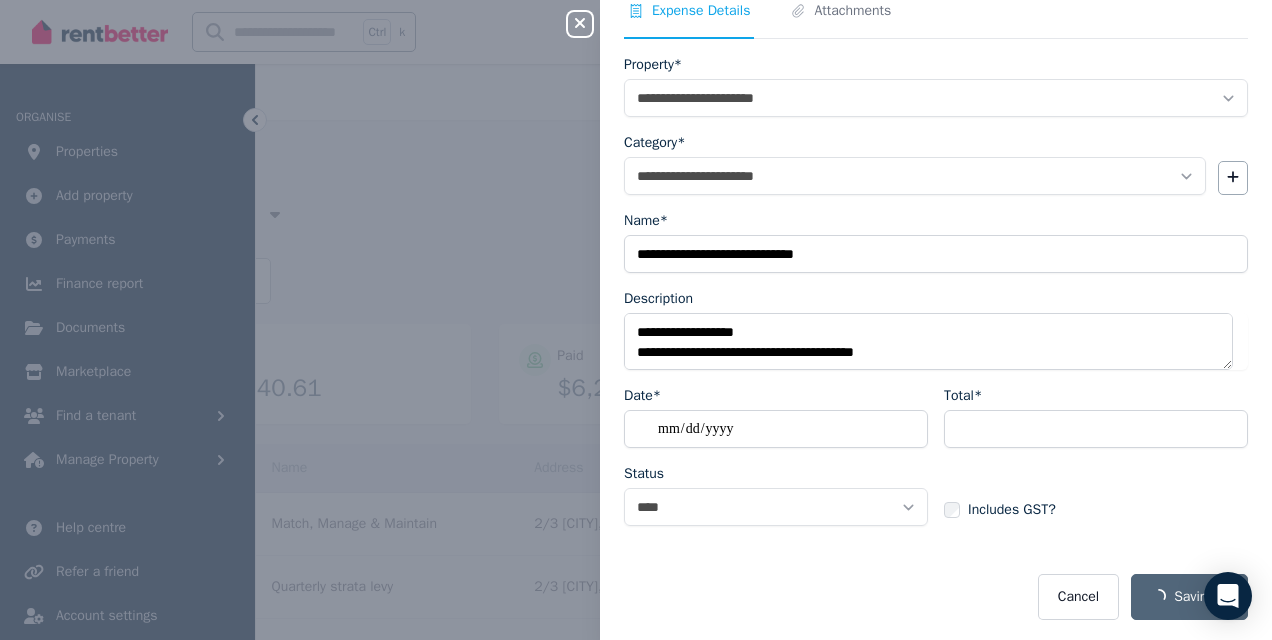 select on "**********" 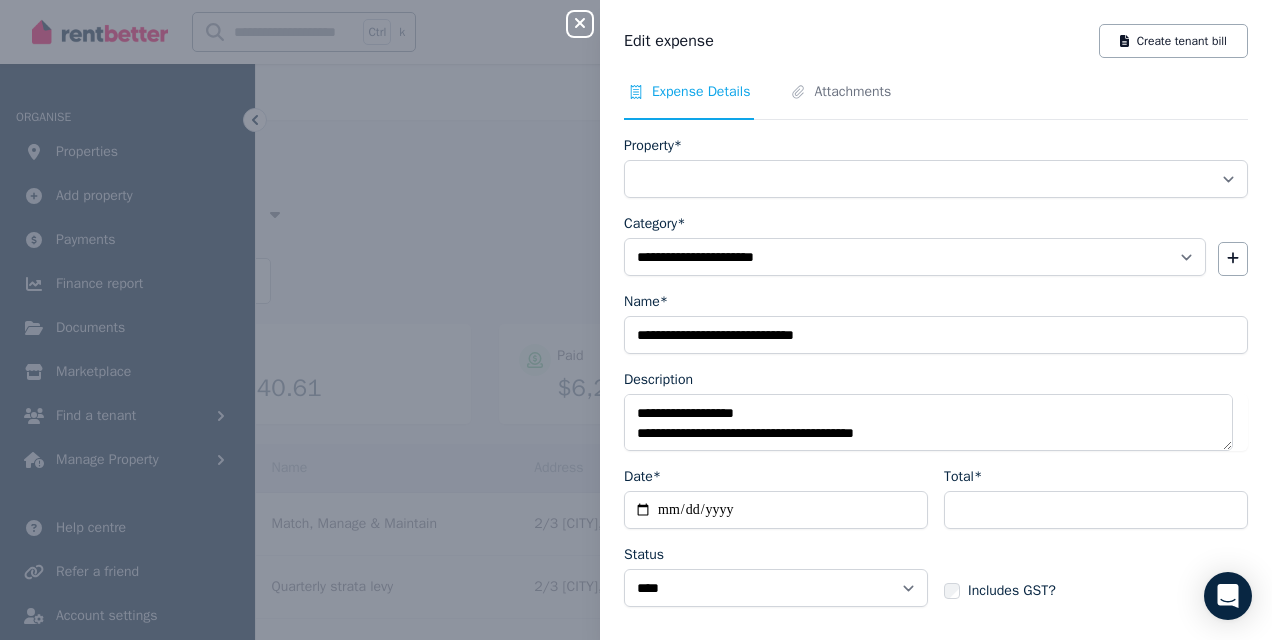 select on "**********" 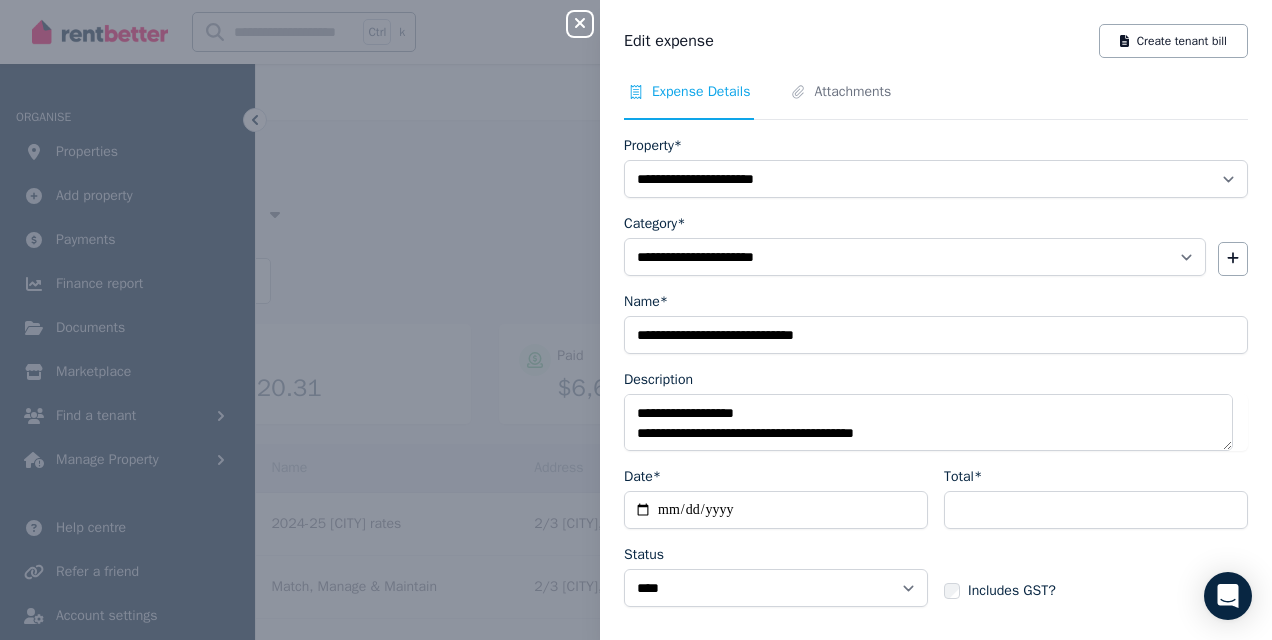 drag, startPoint x: 565, startPoint y: 35, endPoint x: 576, endPoint y: 29, distance: 12.529964 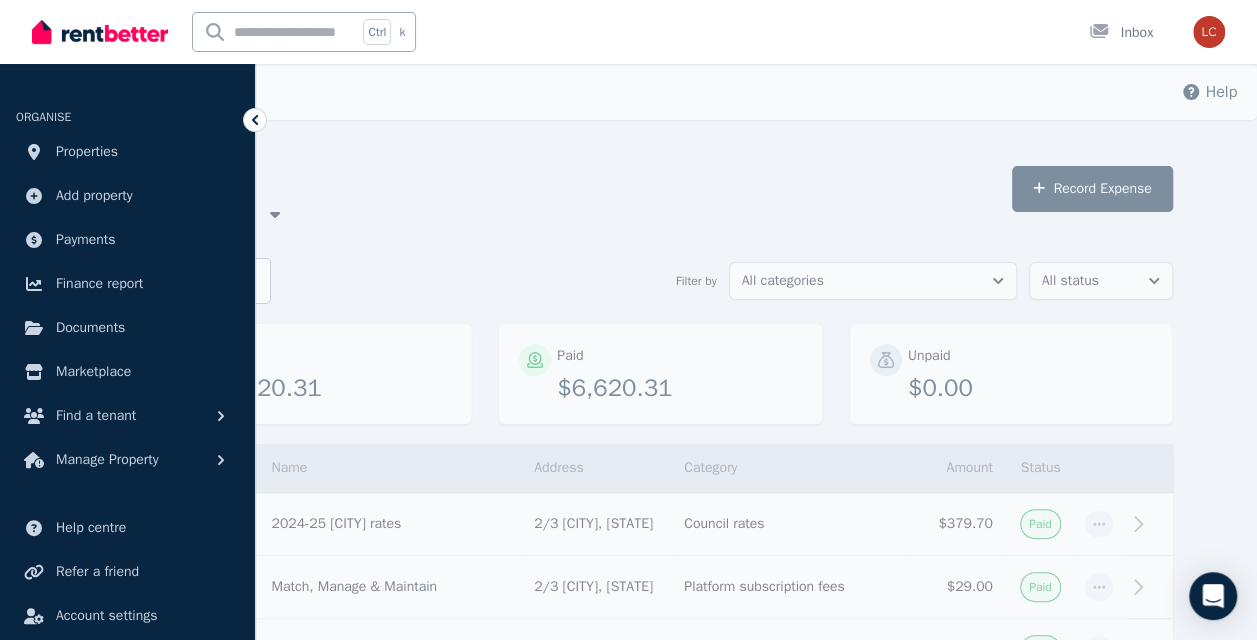 click on "Ctrl k Inbox" at bounding box center [594, 32] 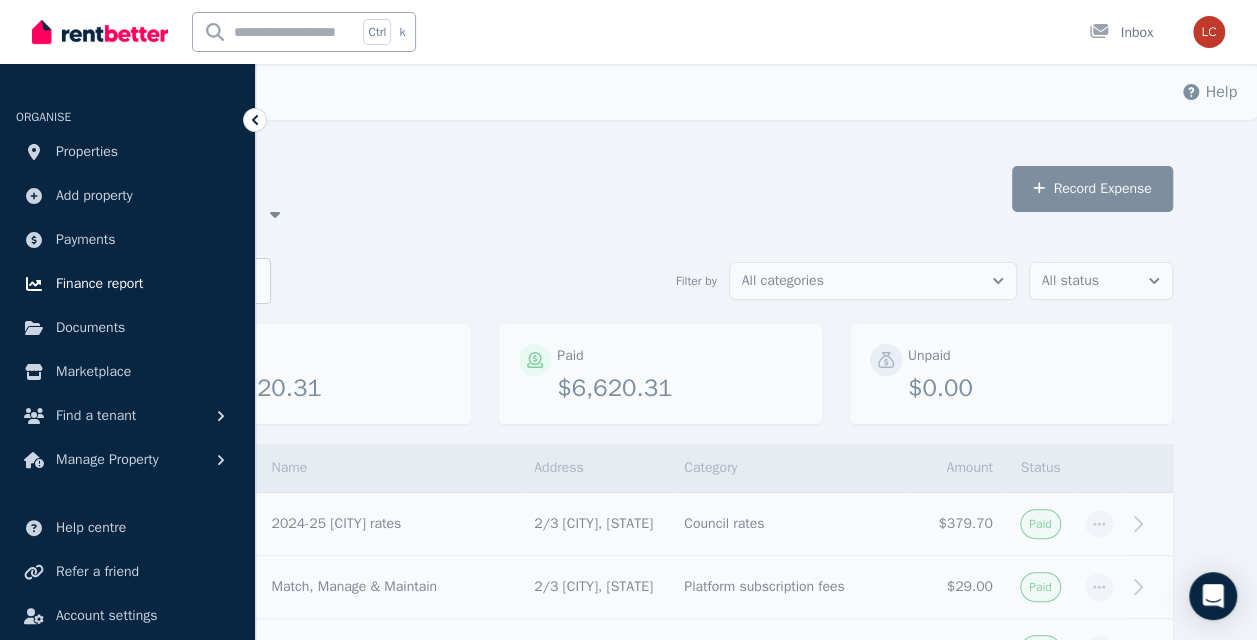 click on "Finance report" at bounding box center (99, 284) 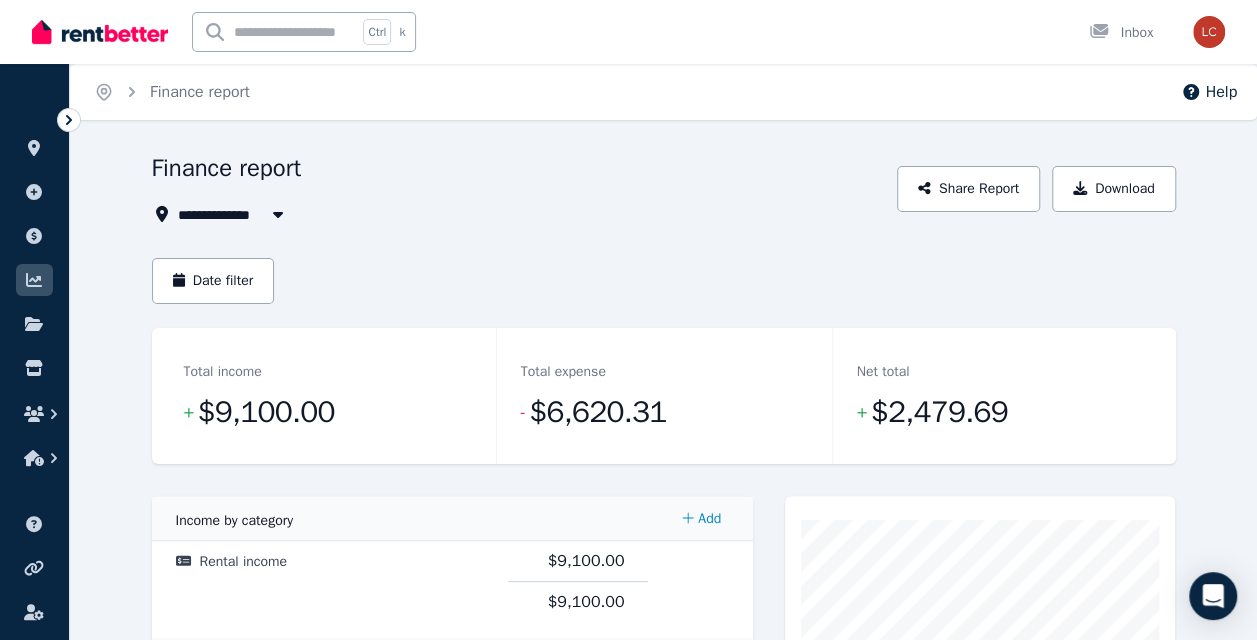 click on "Date filter" at bounding box center (664, 281) 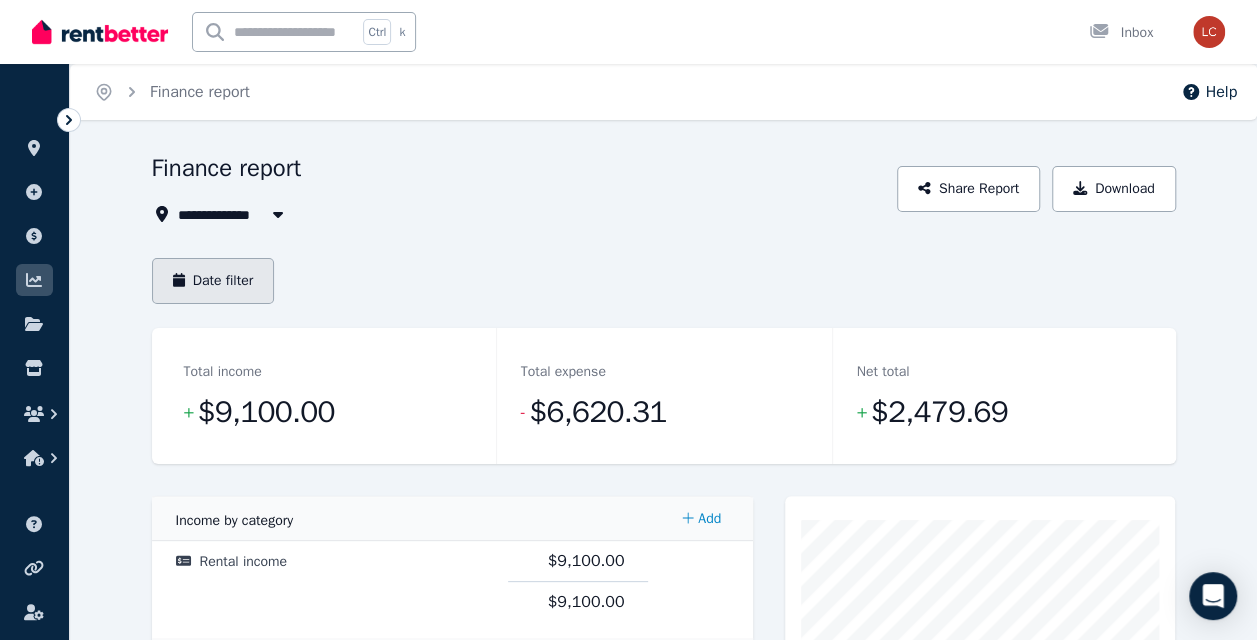 click on "Date filter" at bounding box center (213, 281) 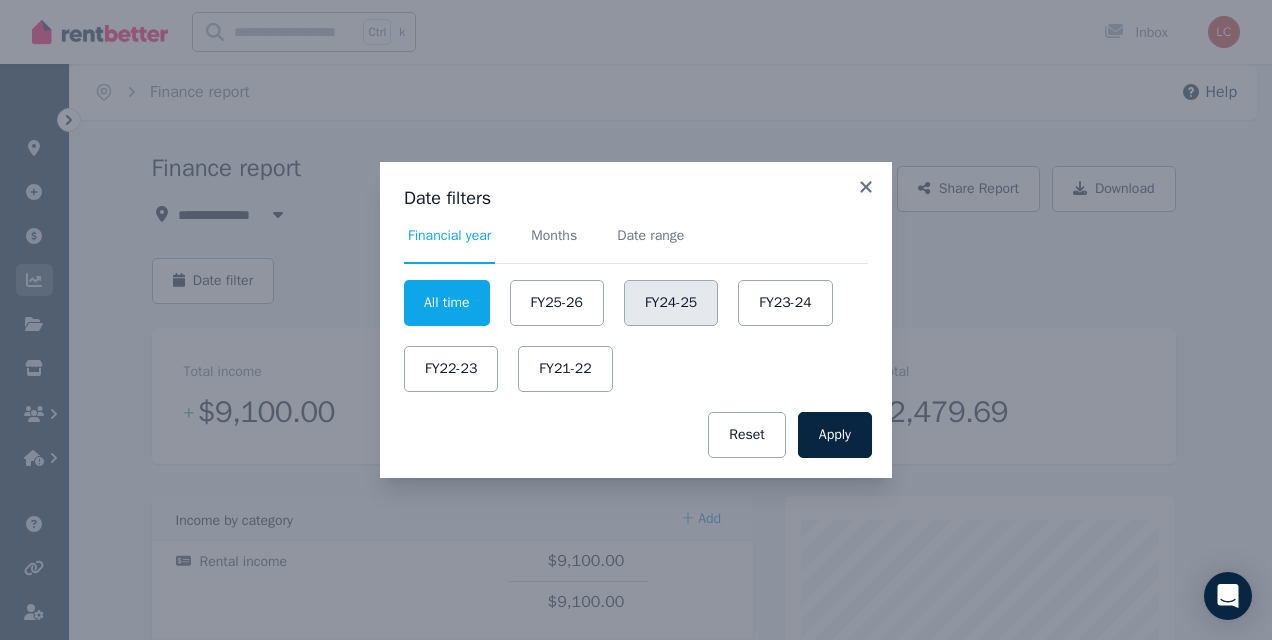 click on "FY24-25" at bounding box center [671, 303] 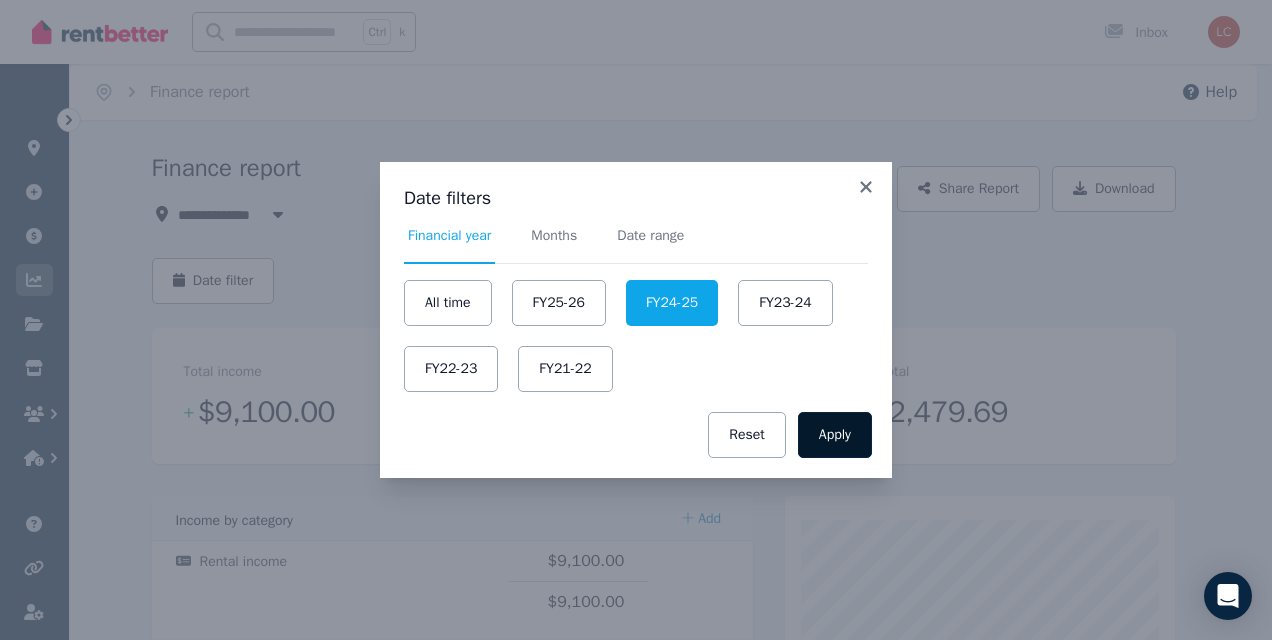 click on "Apply" at bounding box center [835, 435] 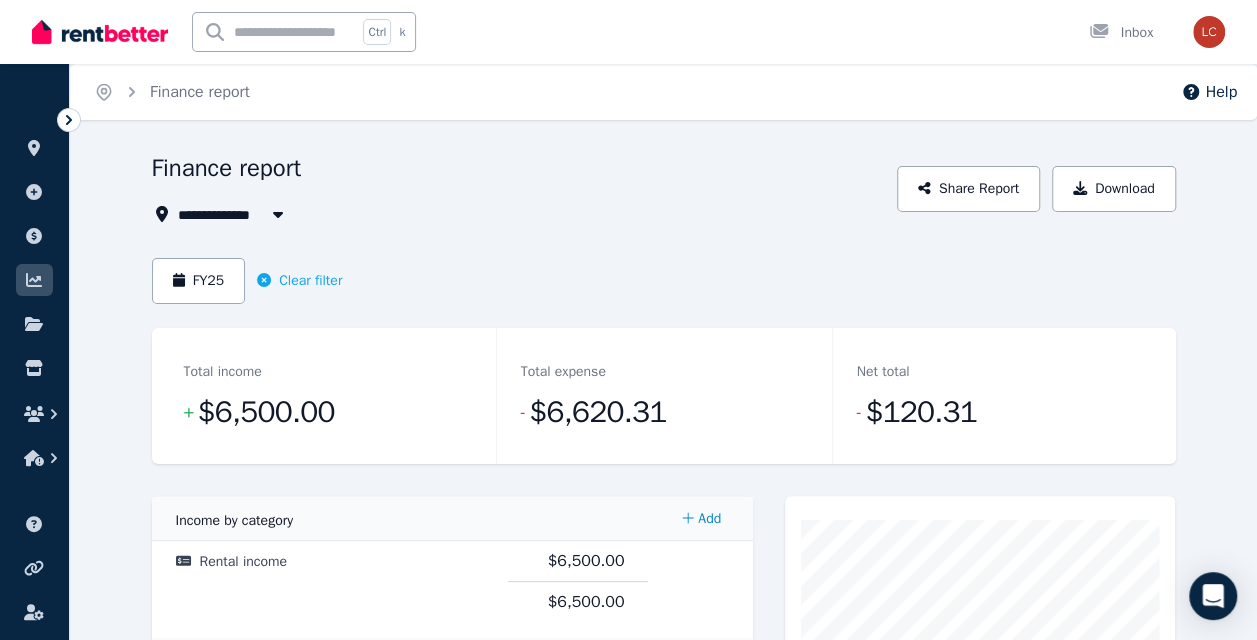 click on "**********" at bounding box center (519, 214) 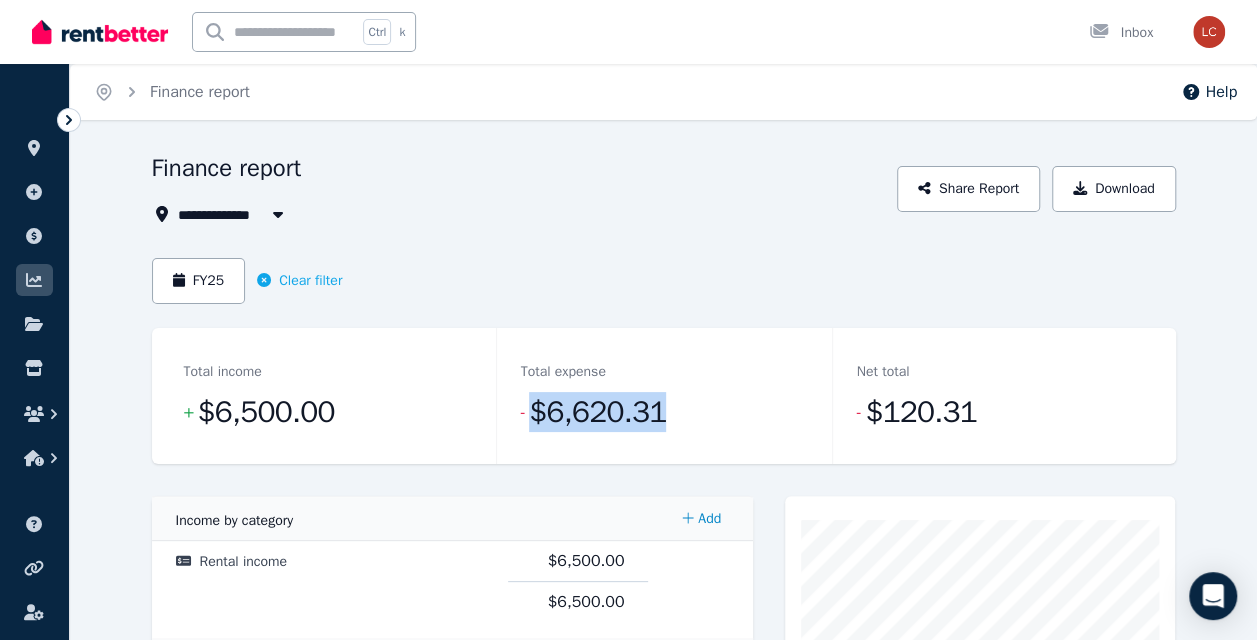 drag, startPoint x: 656, startPoint y: 418, endPoint x: 534, endPoint y: 416, distance: 122.016396 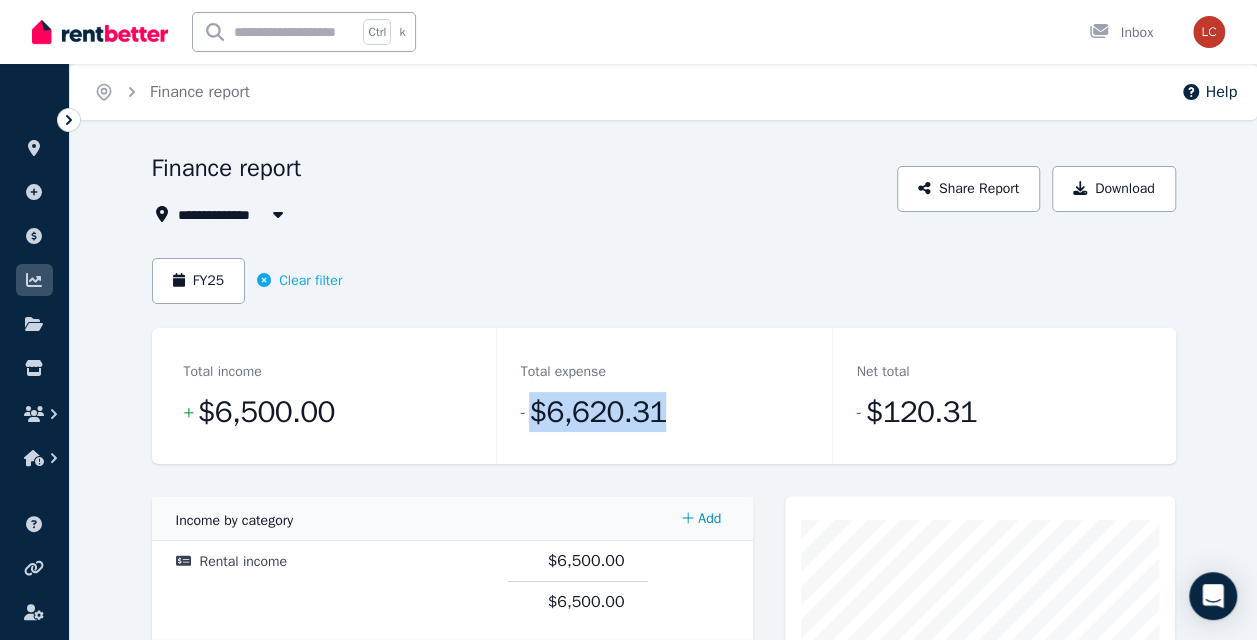 click on "- $6,620.31" at bounding box center (664, 412) 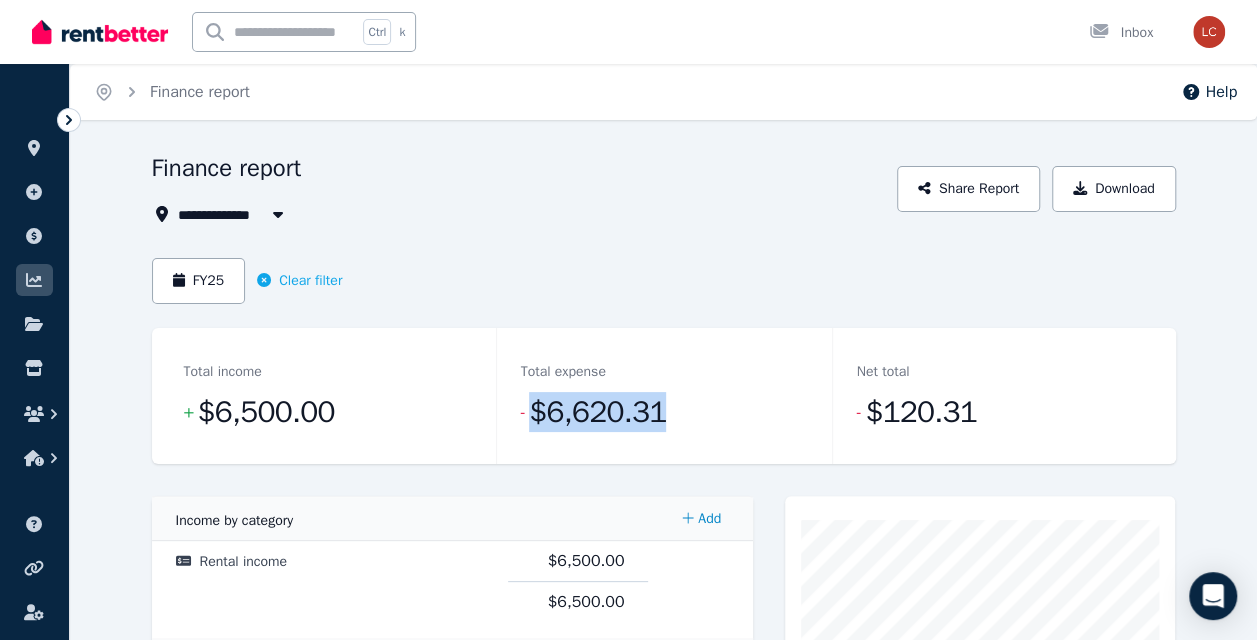 copy on "$6,620.31" 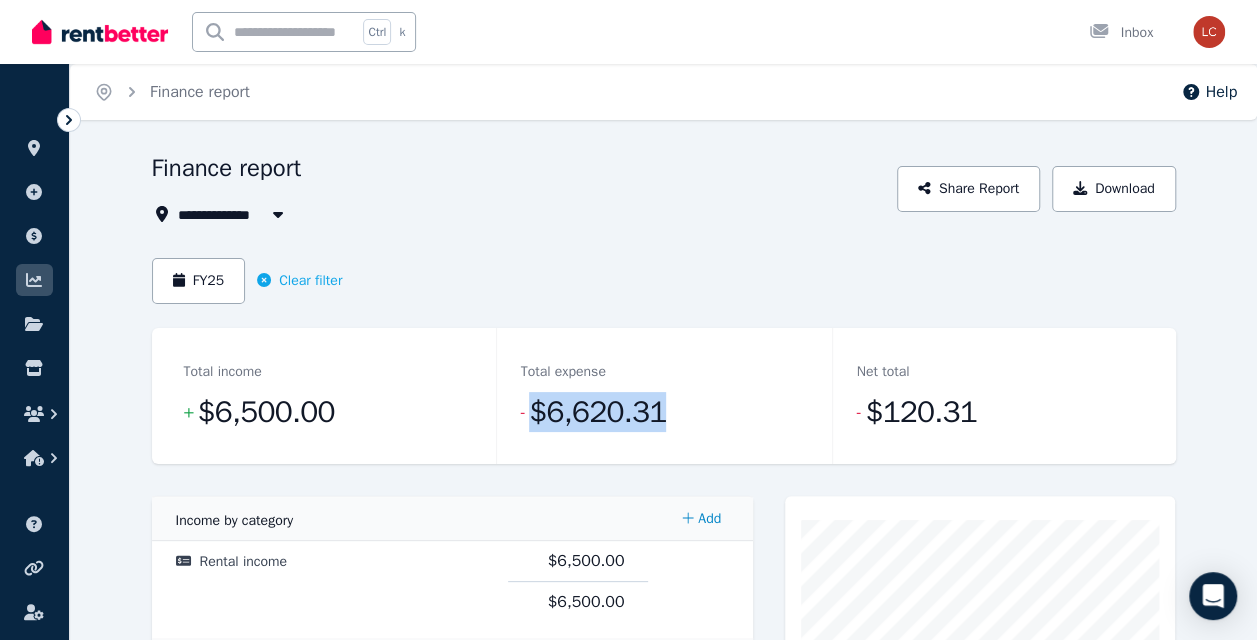 click on "- $6,620.31" at bounding box center (664, 412) 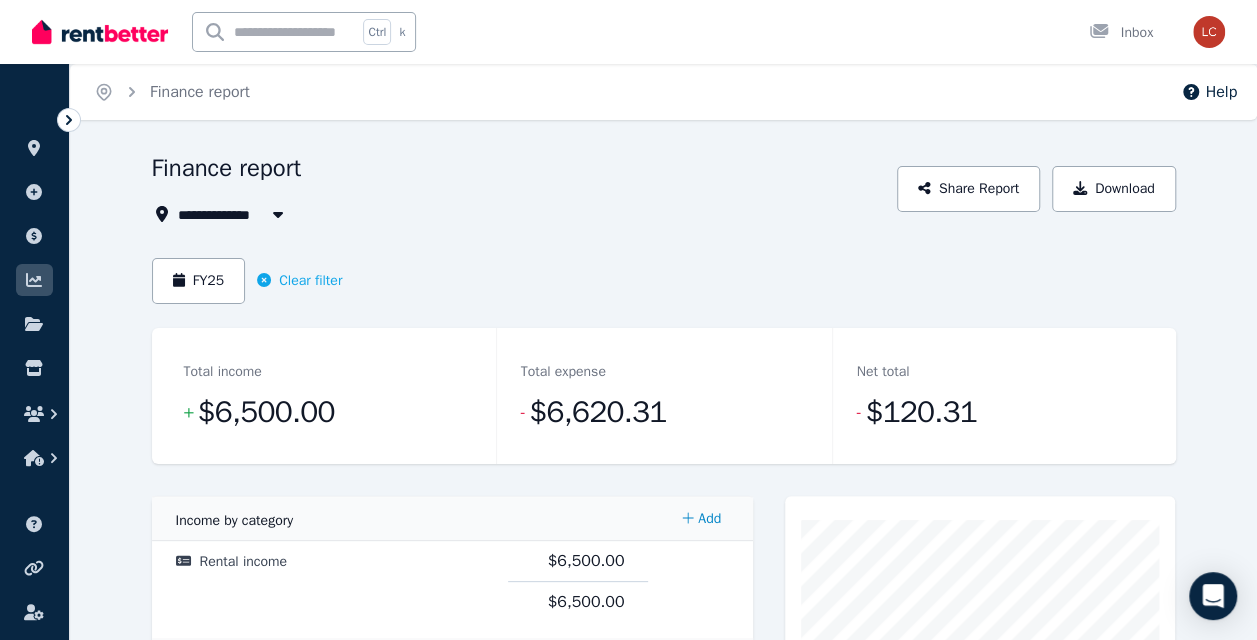 click on "**********" at bounding box center (664, 933) 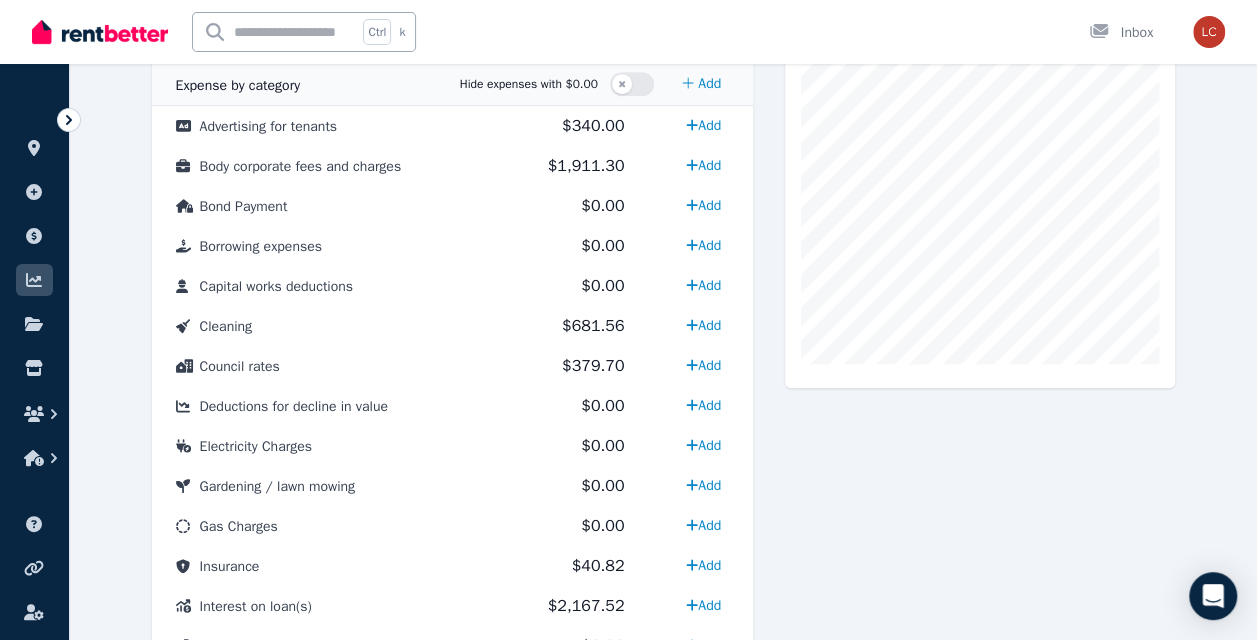 scroll, scrollTop: 579, scrollLeft: 0, axis: vertical 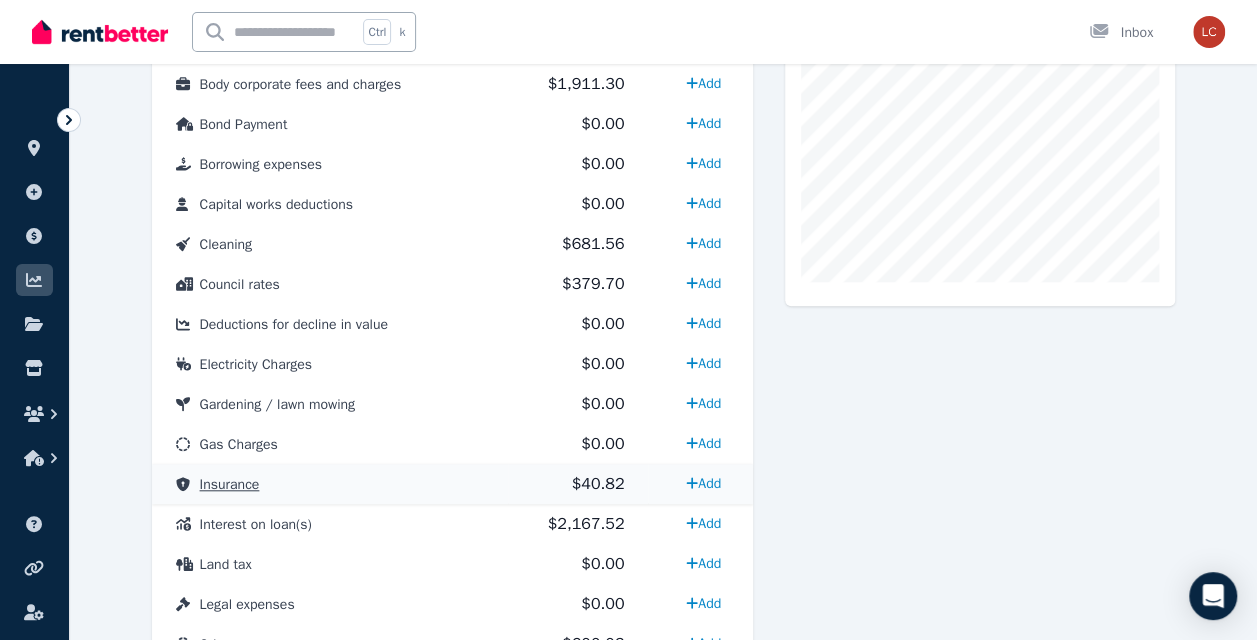 click on "$40.82" at bounding box center [578, 484] 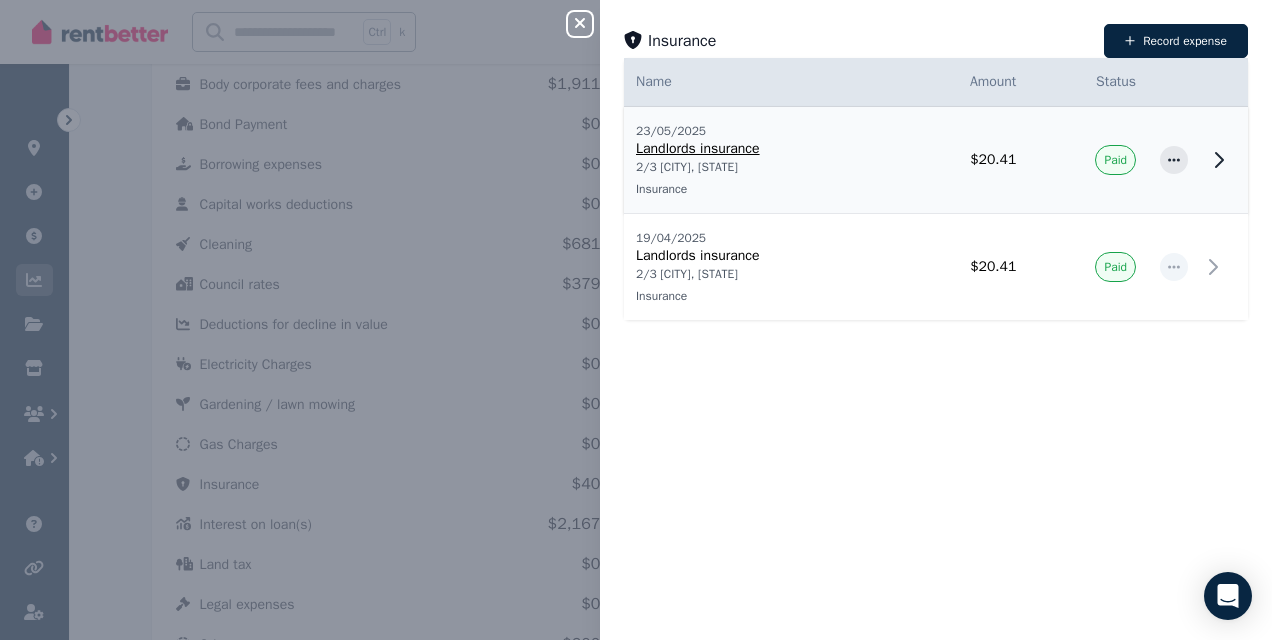 type 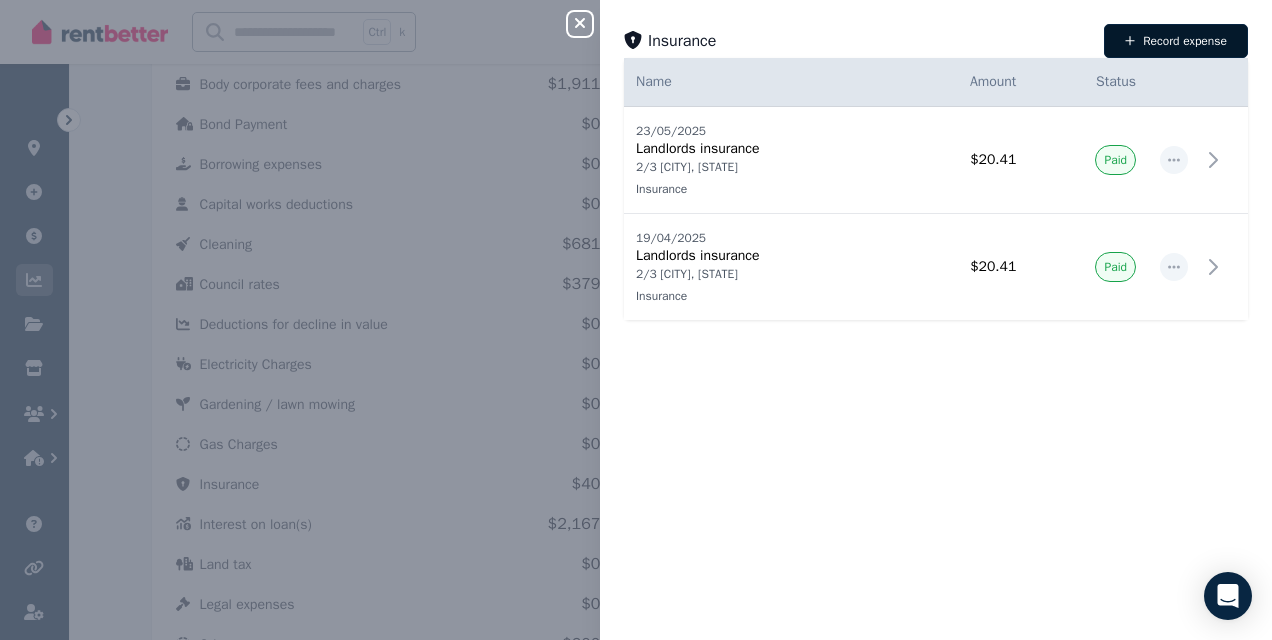 click on "Record expense" at bounding box center [1176, 41] 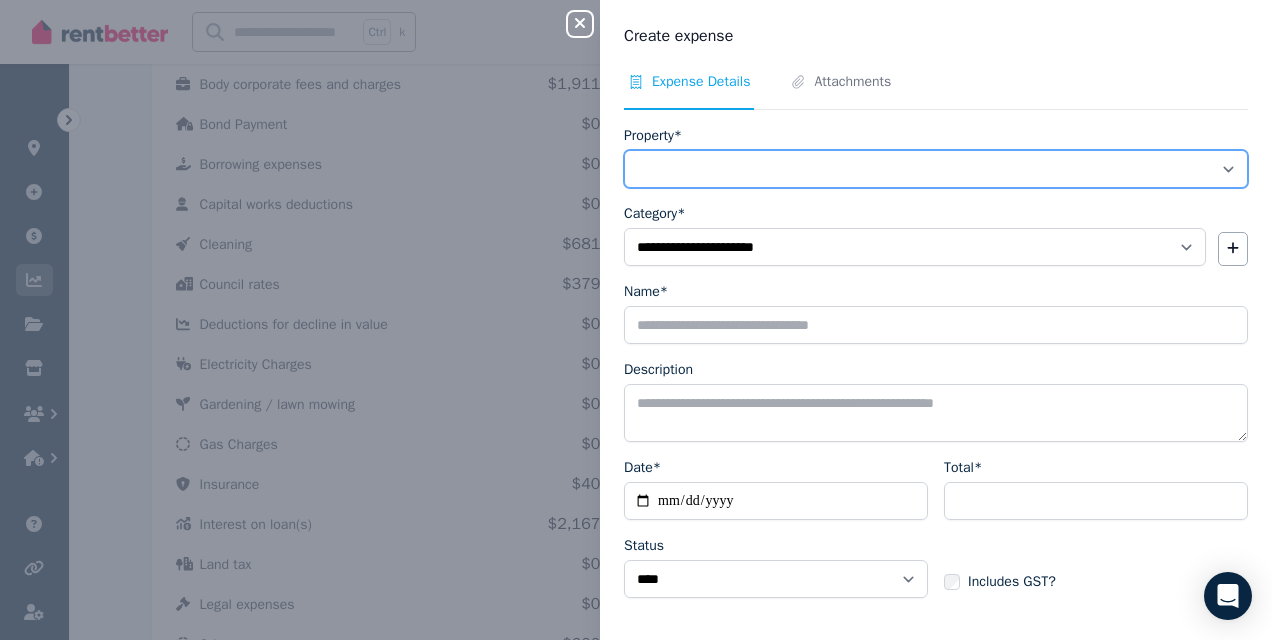 click on "**********" at bounding box center [936, 169] 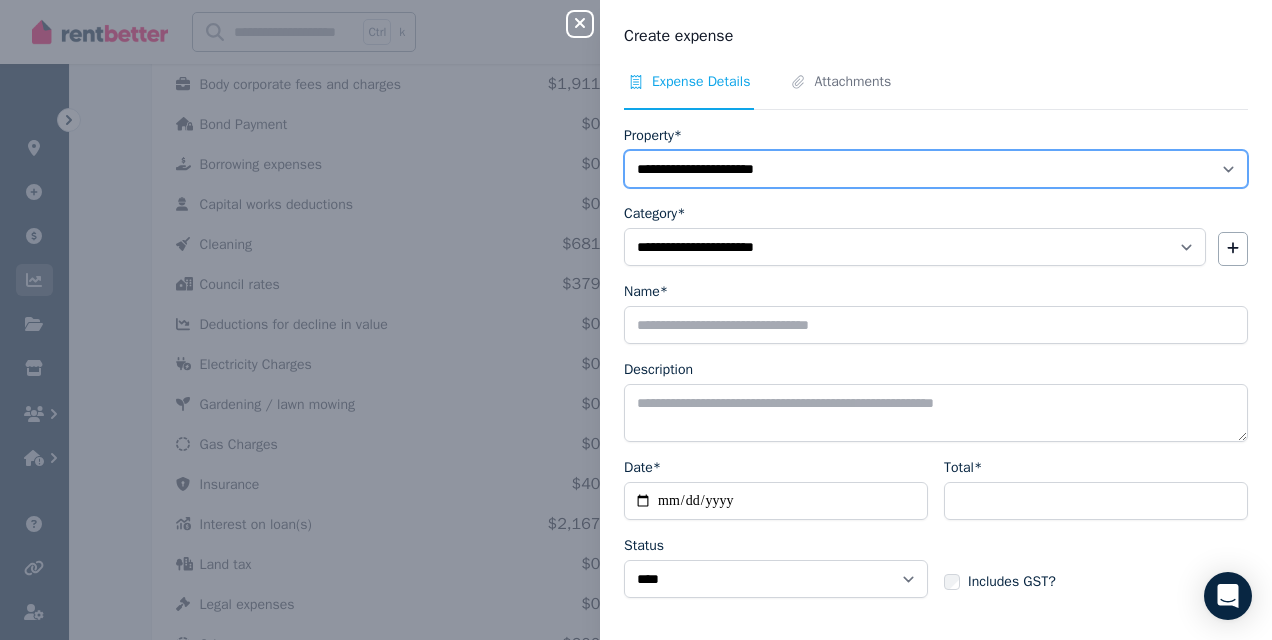 click on "**********" at bounding box center (936, 169) 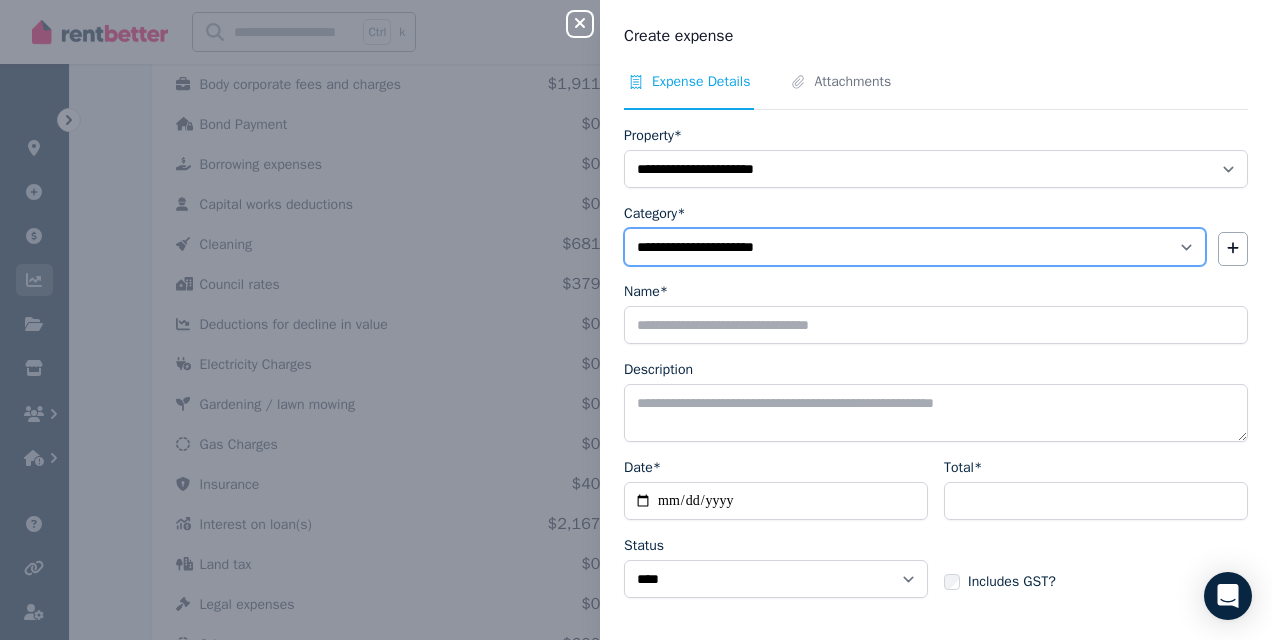 click on "**********" at bounding box center (915, 247) 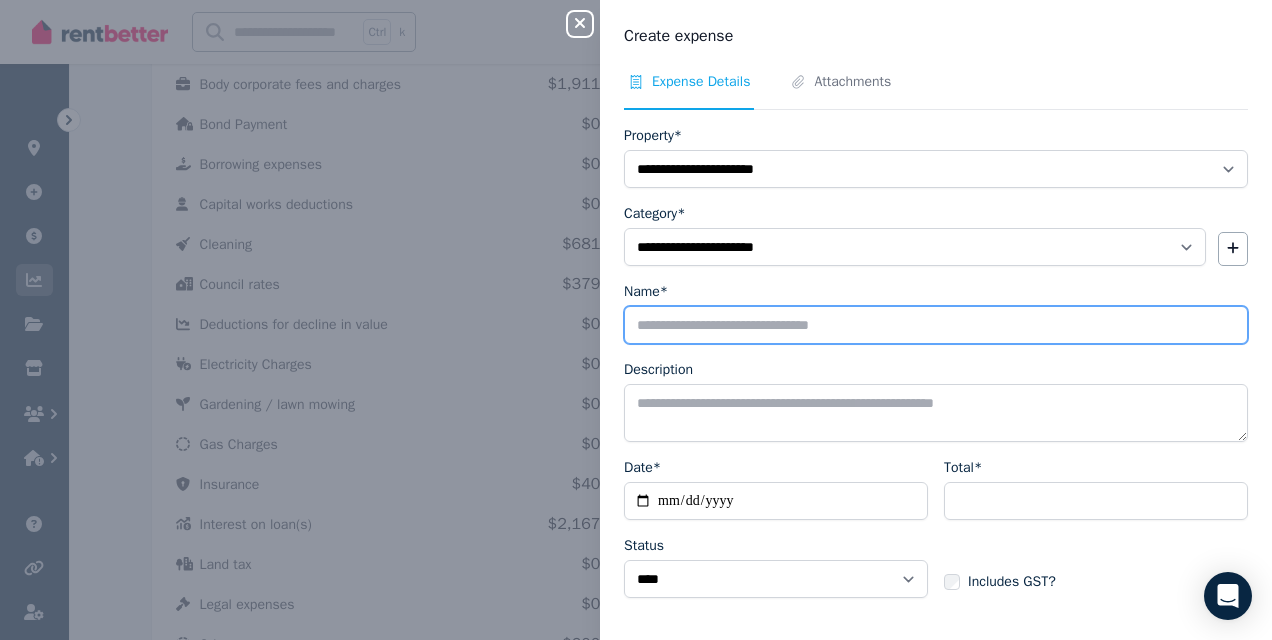click on "Name*" at bounding box center (936, 325) 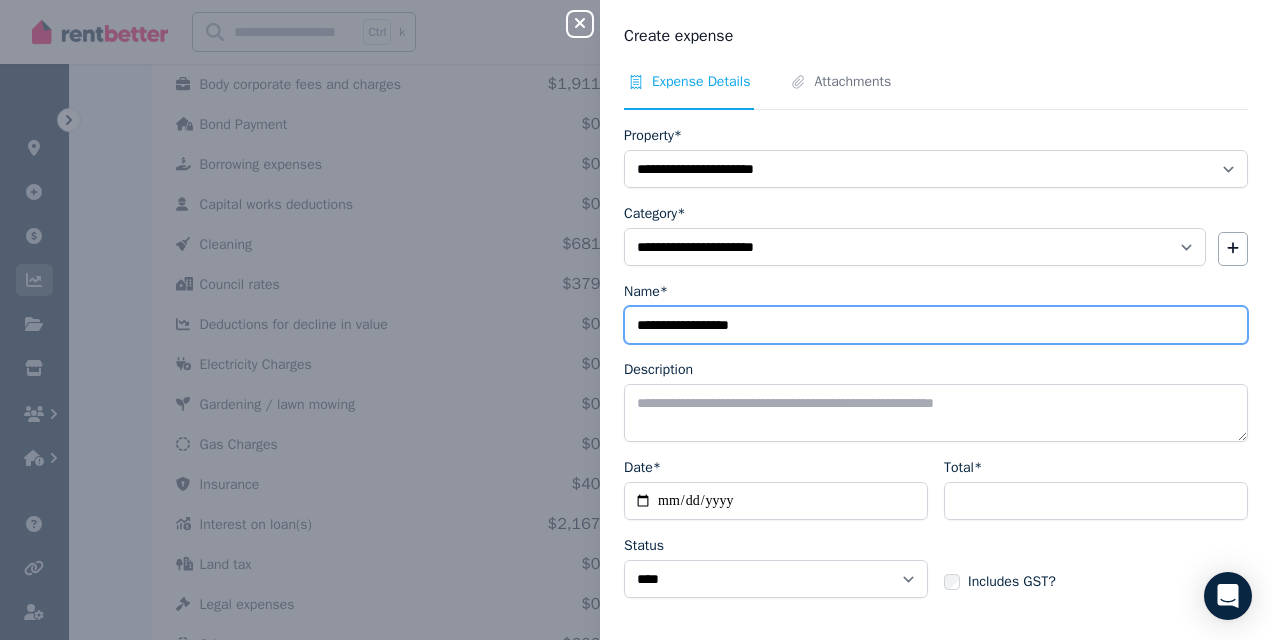 type on "**********" 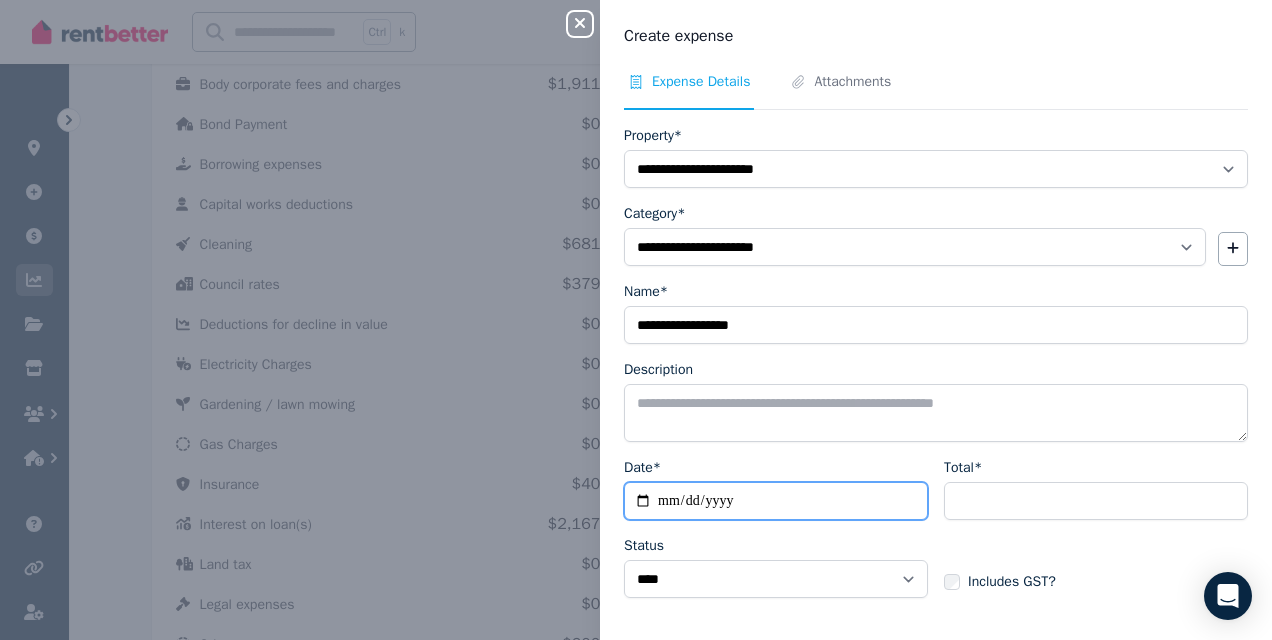 click on "Date*" at bounding box center (776, 501) 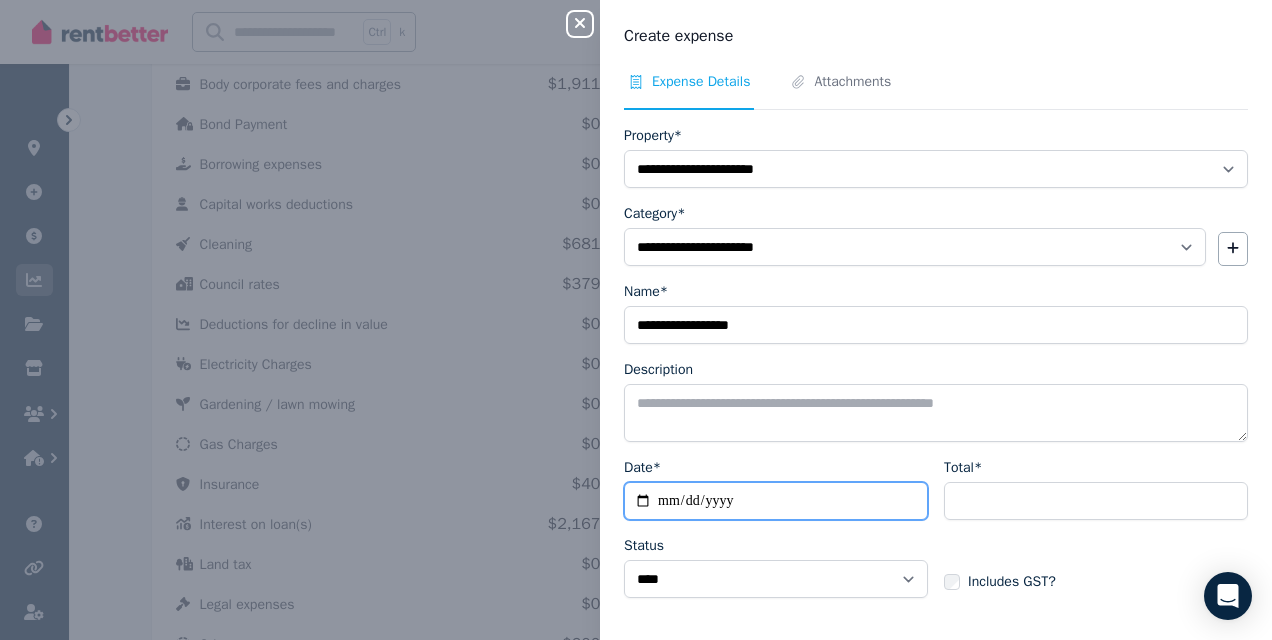 type on "**********" 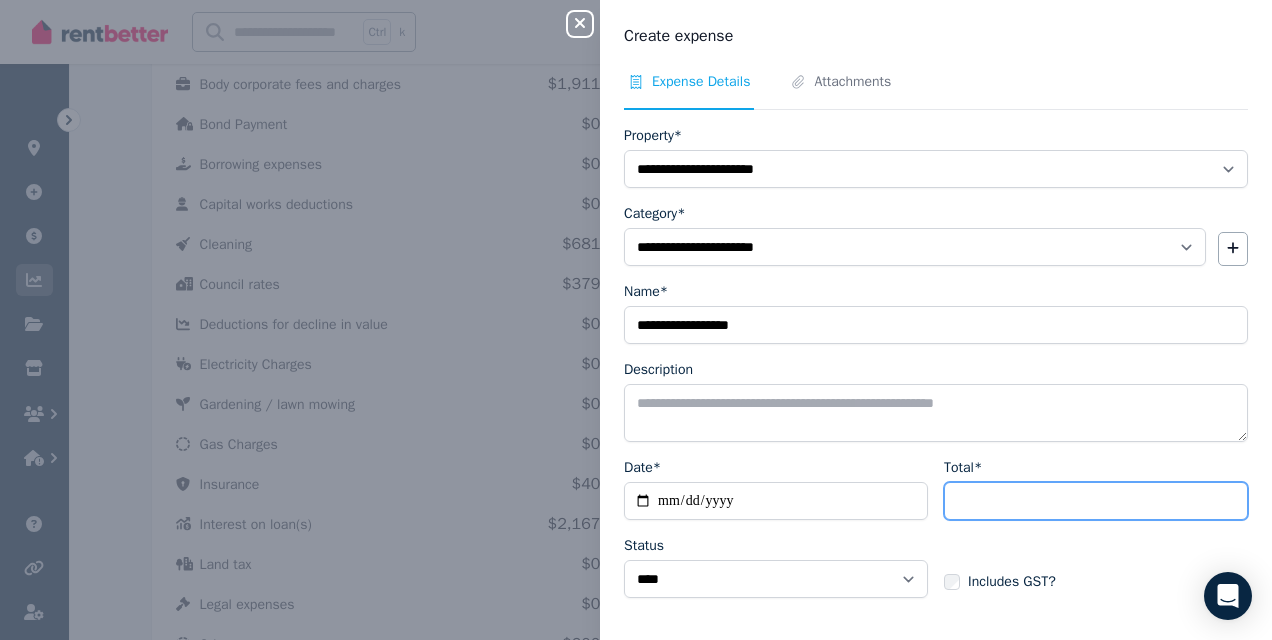 click on "Total*" at bounding box center (1096, 501) 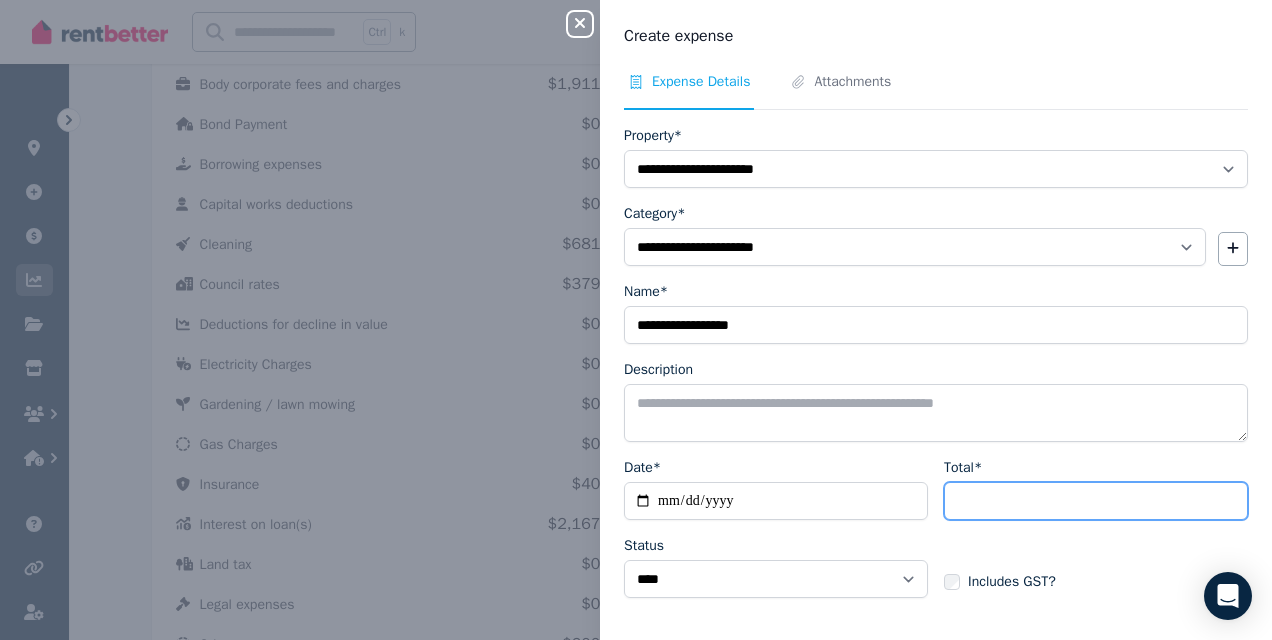 scroll, scrollTop: 71, scrollLeft: 0, axis: vertical 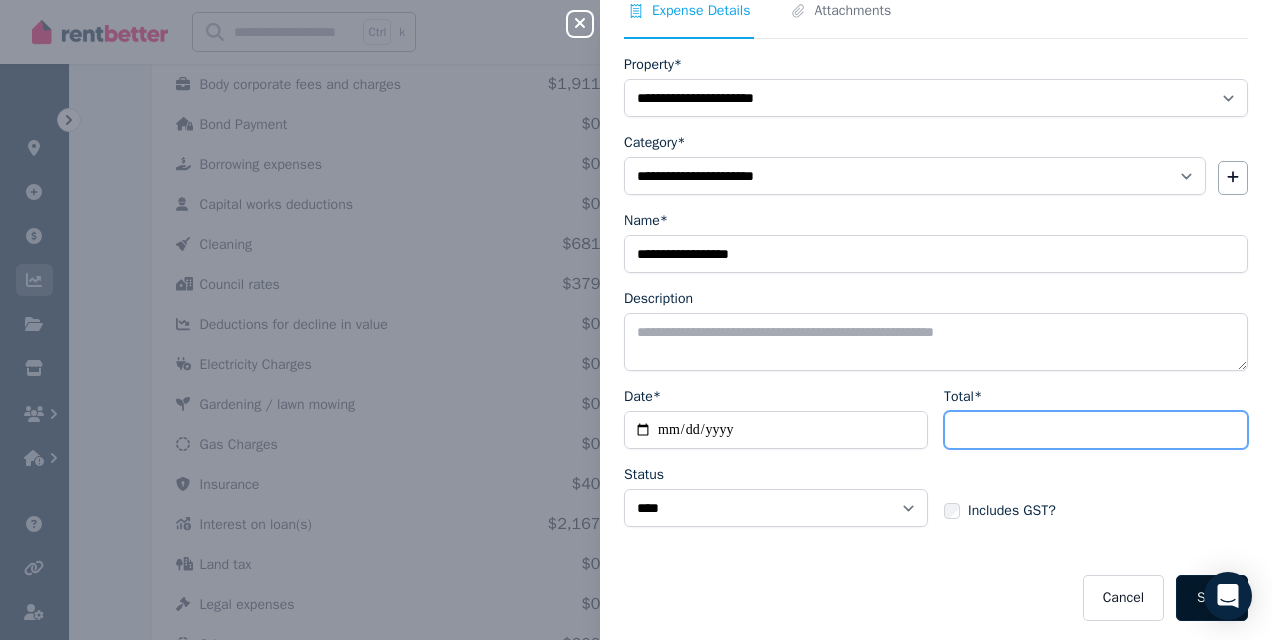 type on "*****" 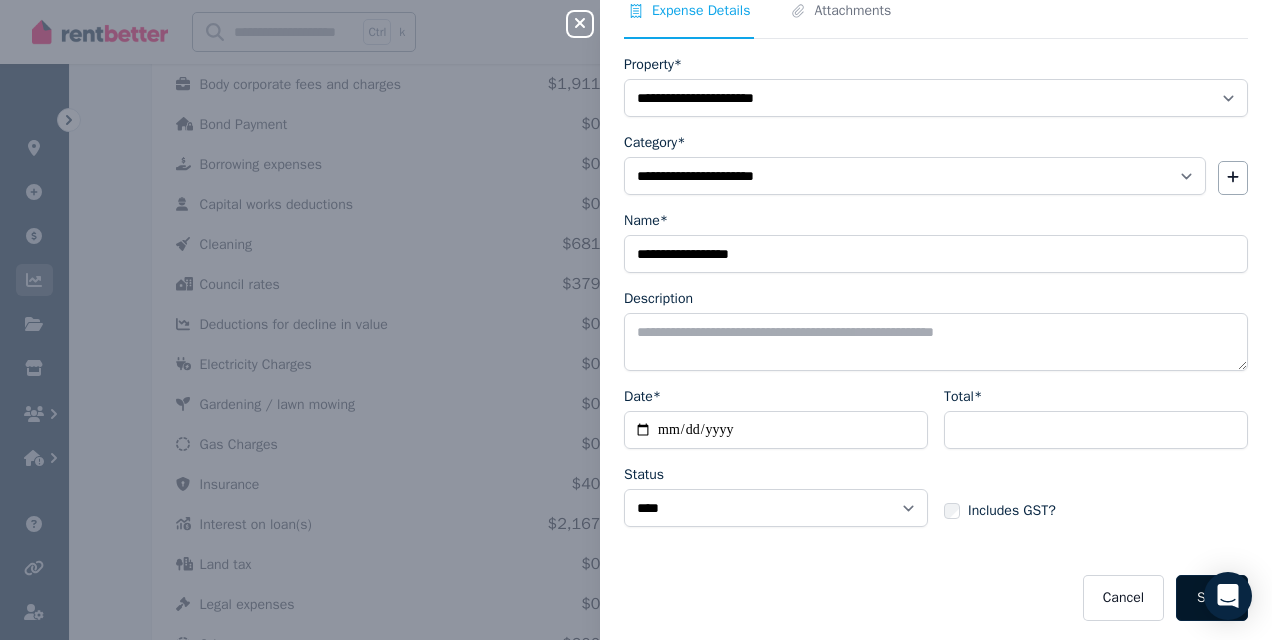 click on "Save" at bounding box center (1212, 598) 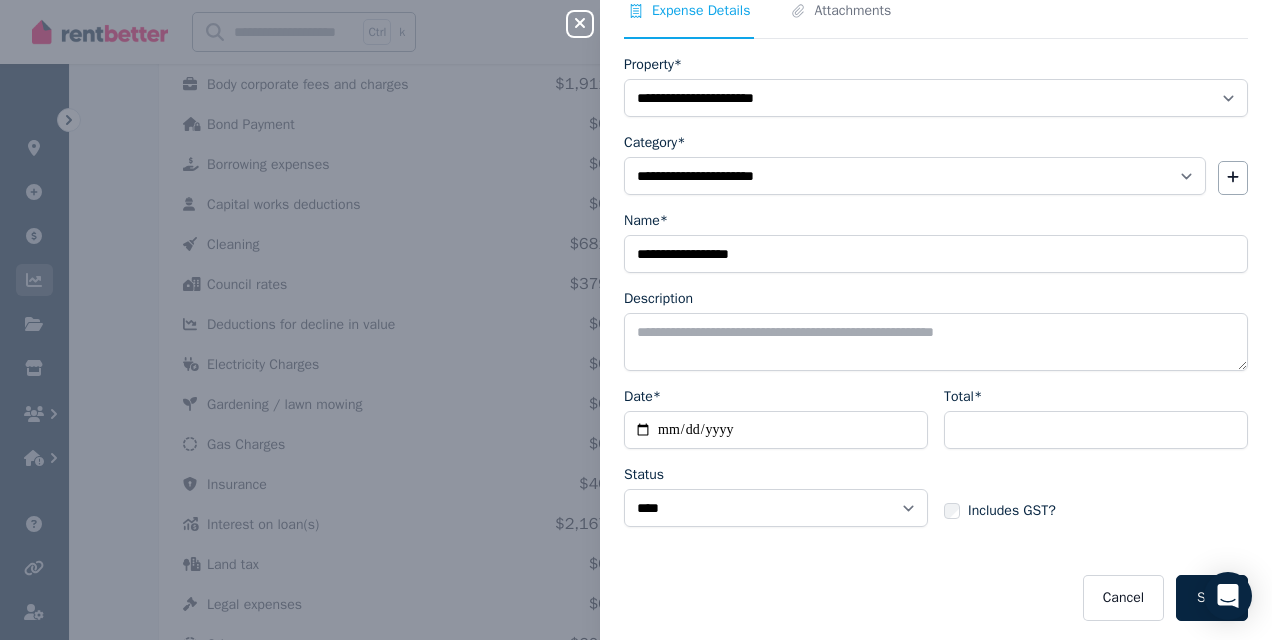 select 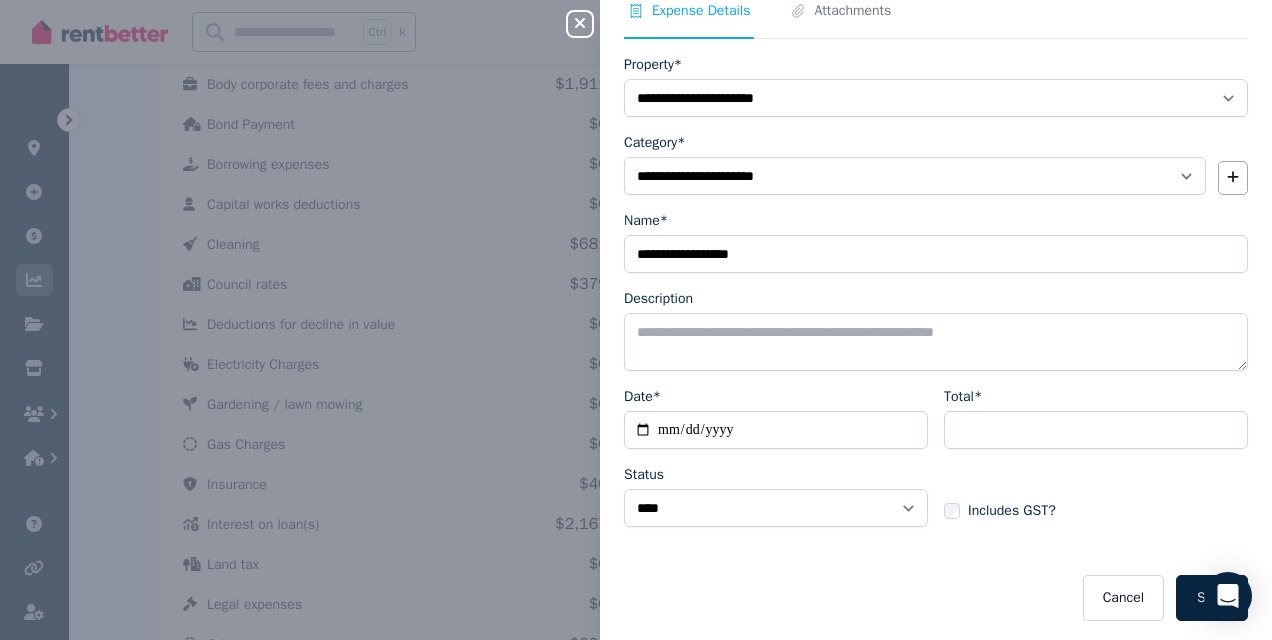 select 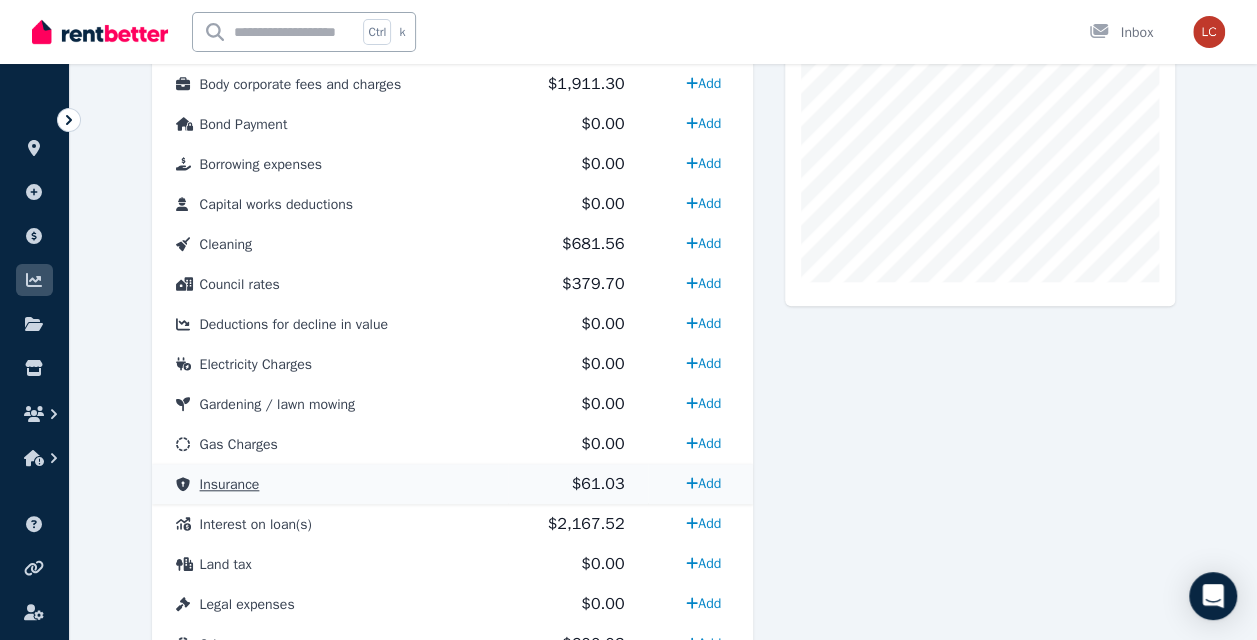 click on "Insurance" at bounding box center (330, 484) 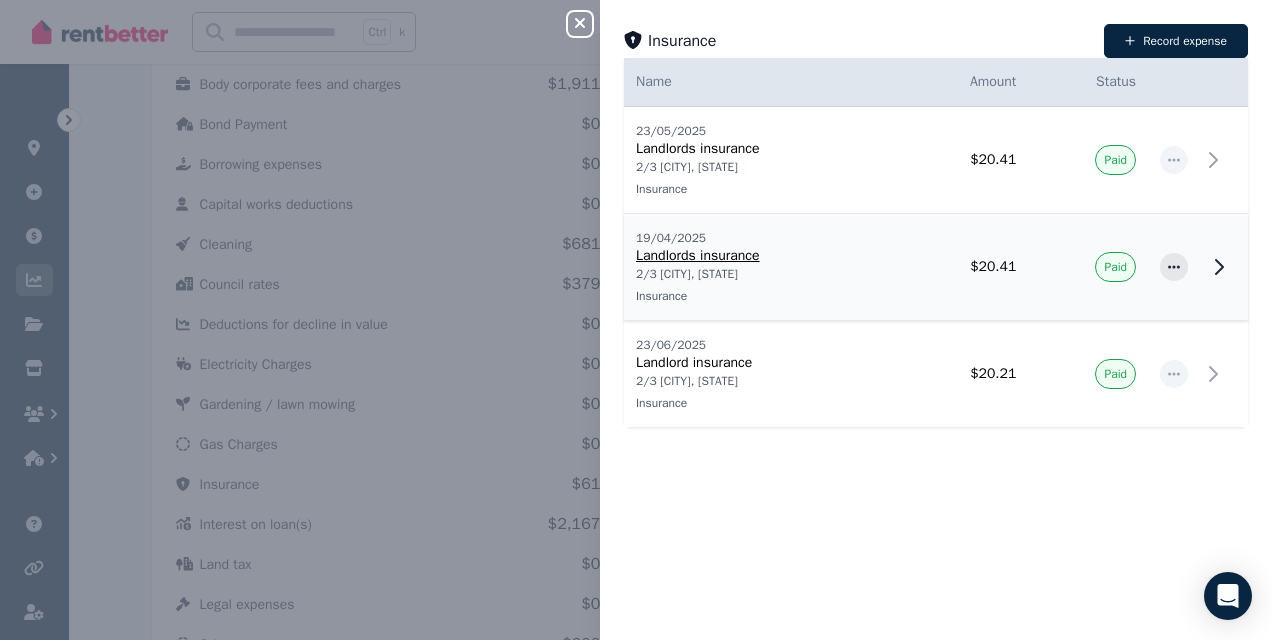 click on "Landlords insurance" at bounding box center [761, 256] 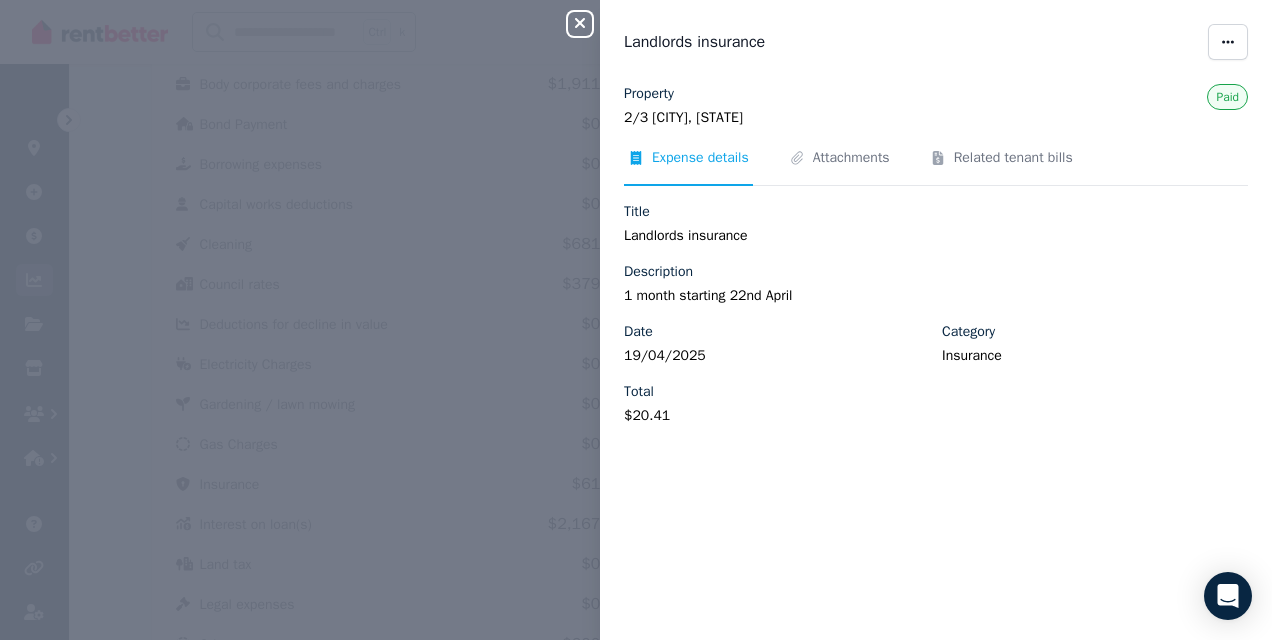 click 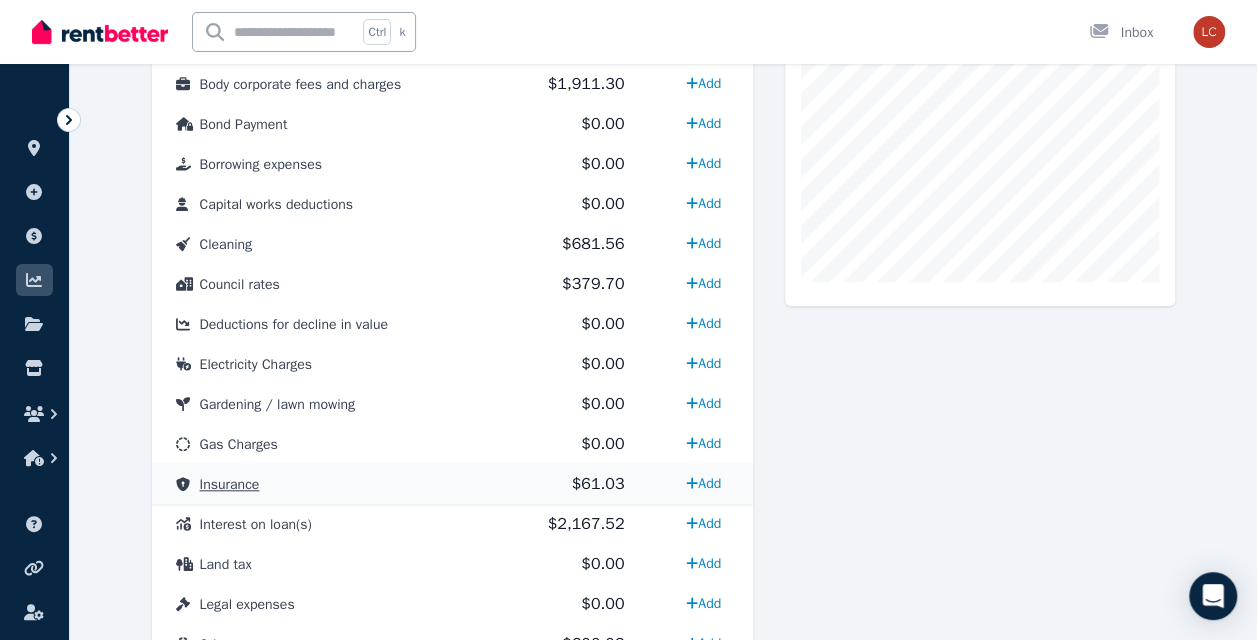 click on "Insurance" at bounding box center [330, 484] 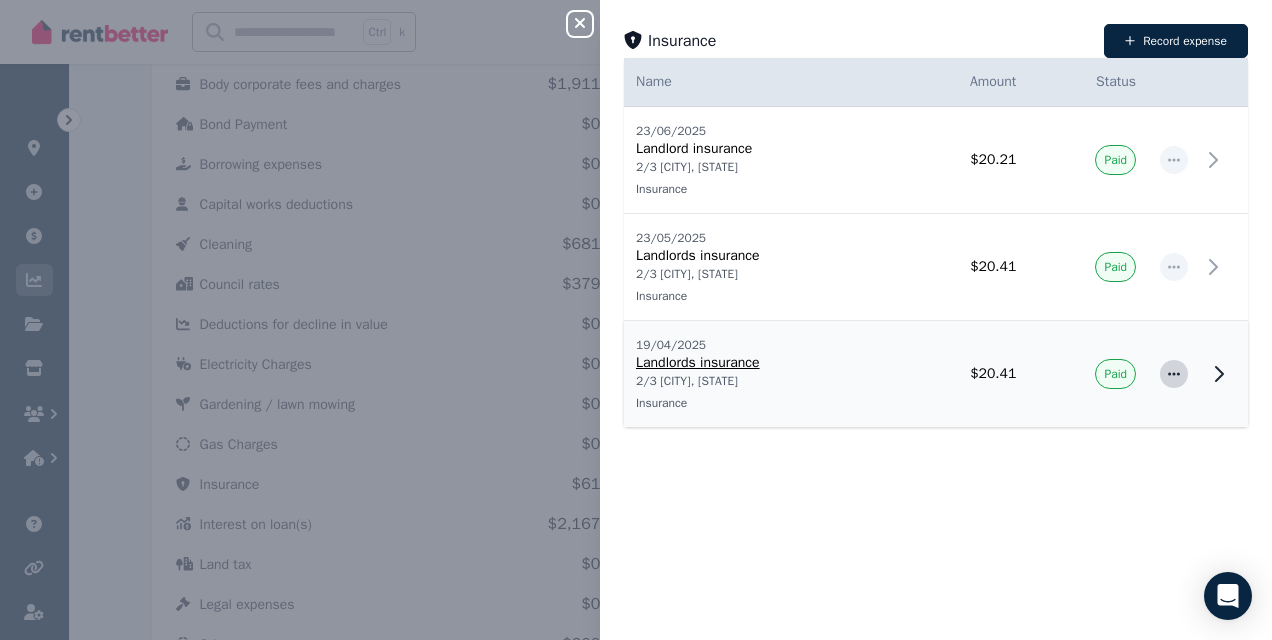 click at bounding box center [1174, 374] 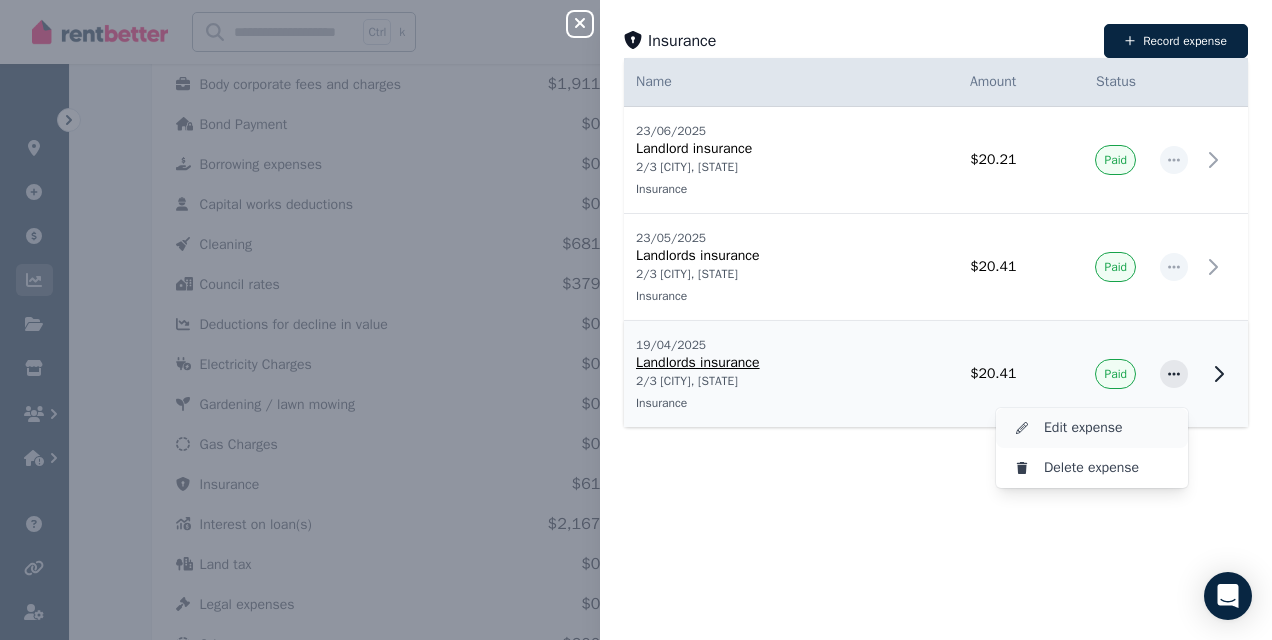 click on "Edit expense" at bounding box center (1108, 428) 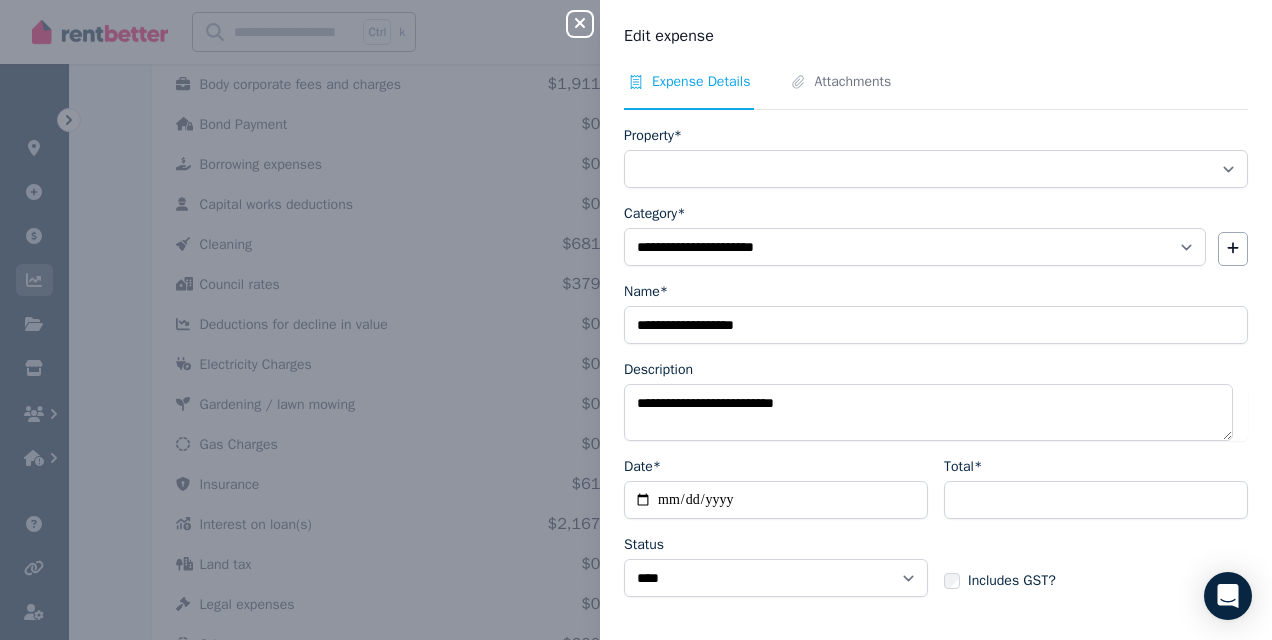 select on "**********" 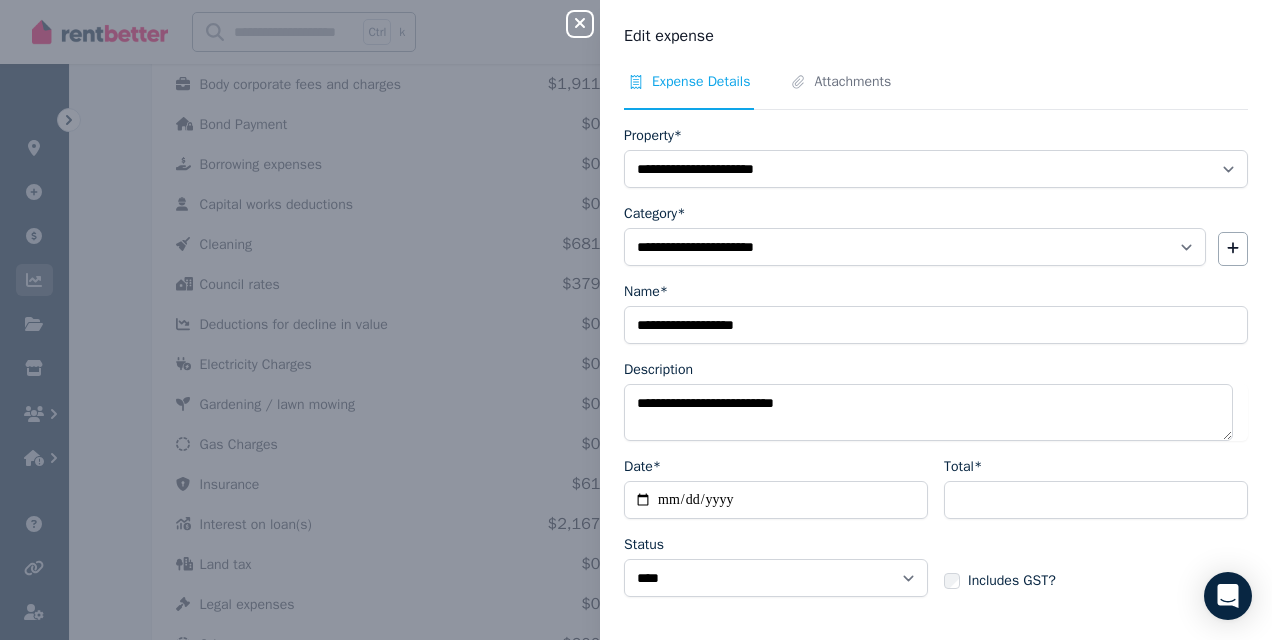 click 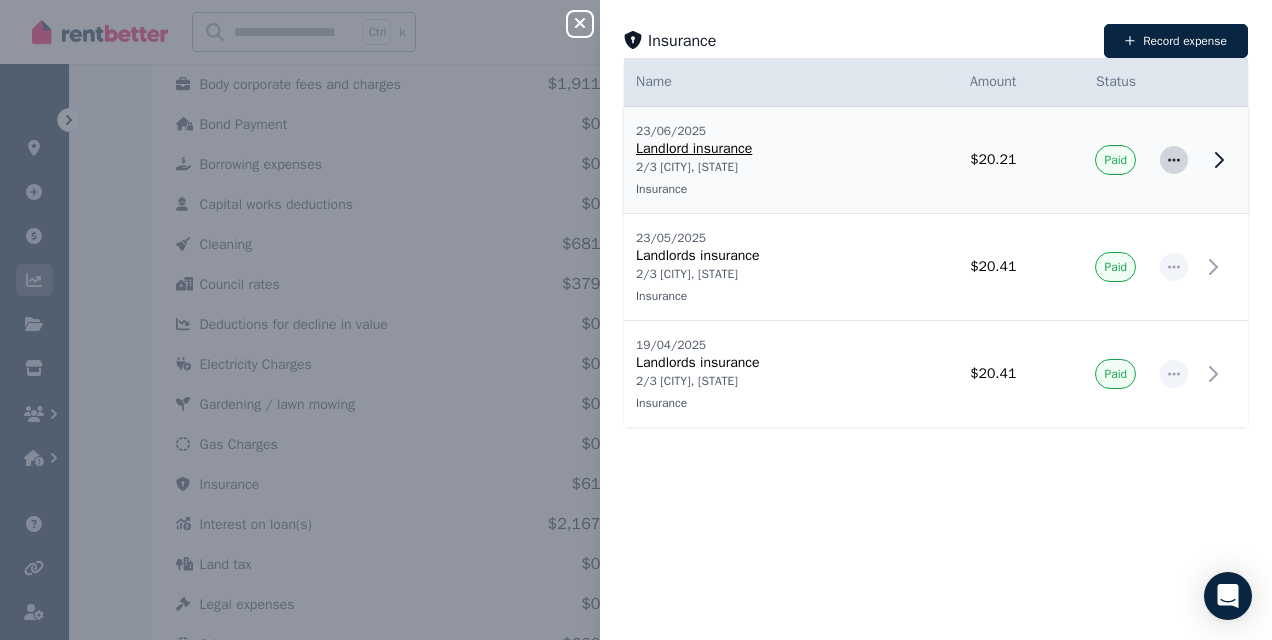 click 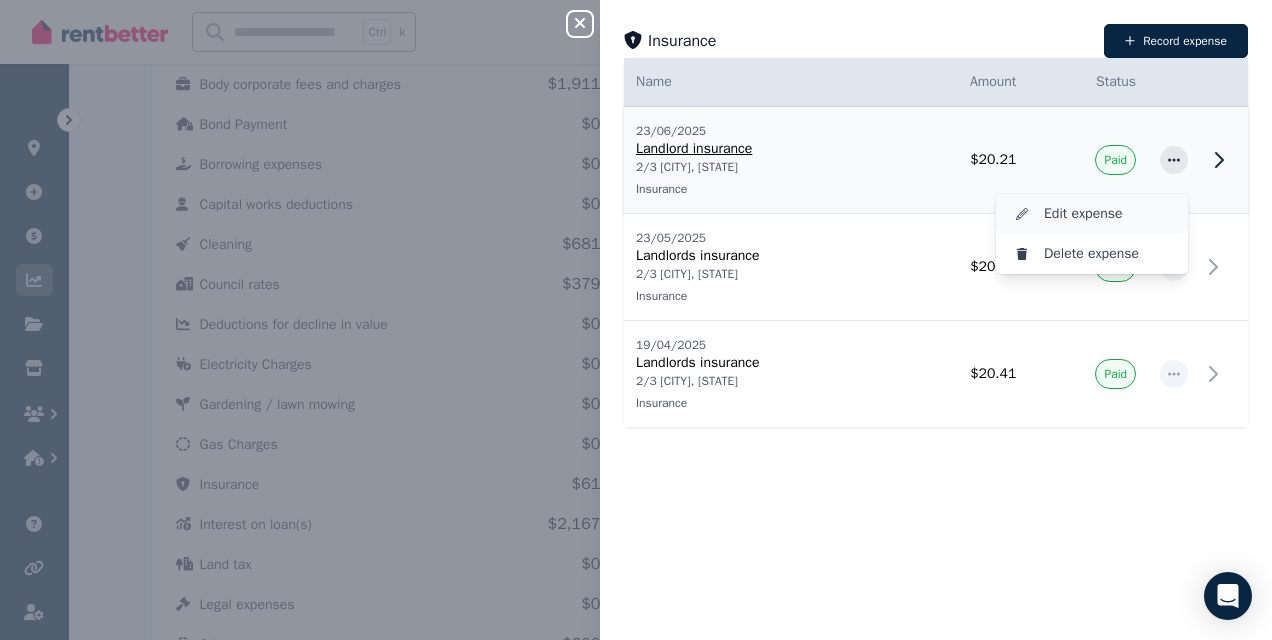 click on "Edit expense" at bounding box center [1108, 214] 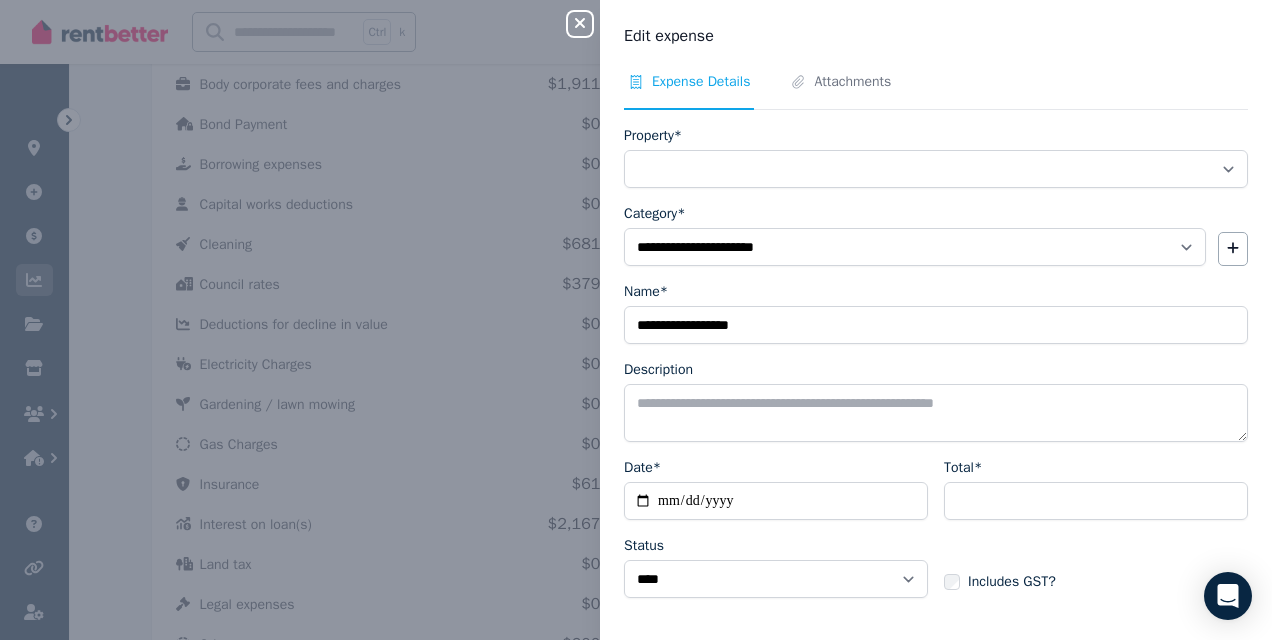 select on "**********" 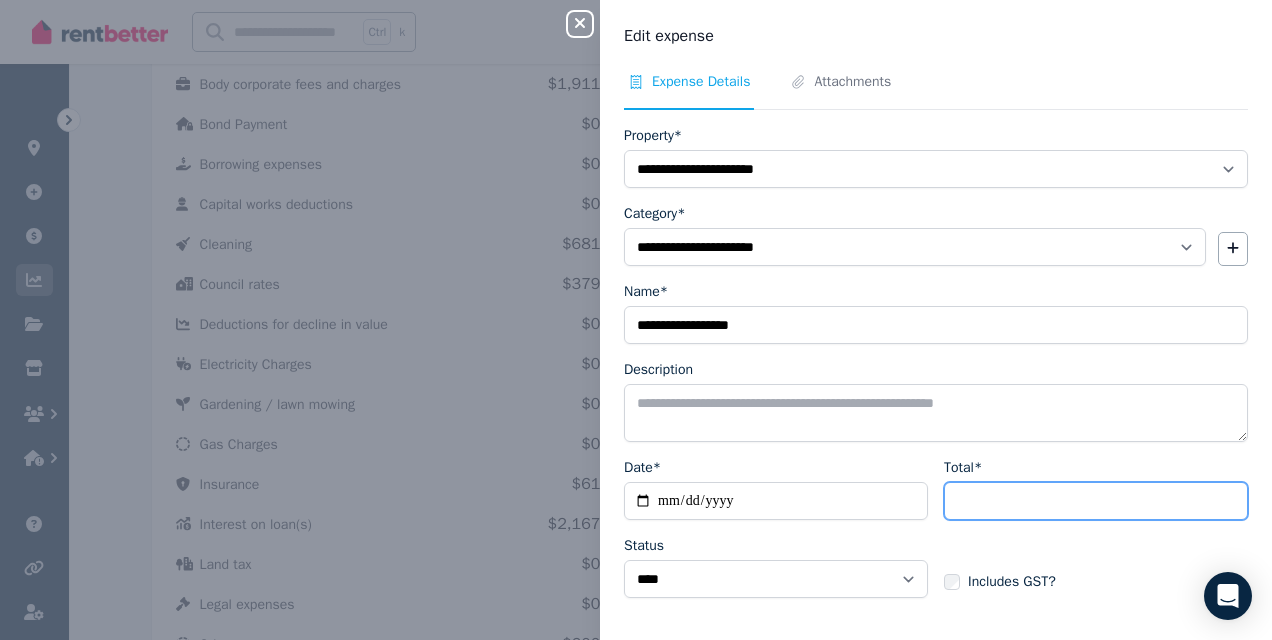 click on "*****" at bounding box center [1096, 501] 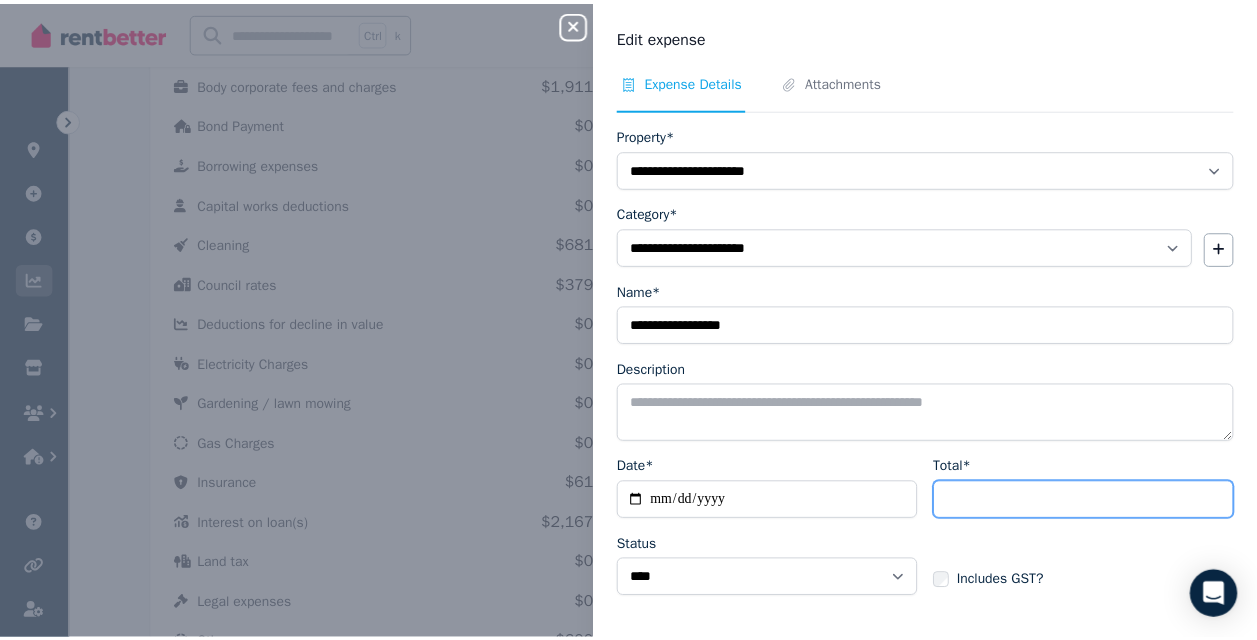 scroll, scrollTop: 71, scrollLeft: 0, axis: vertical 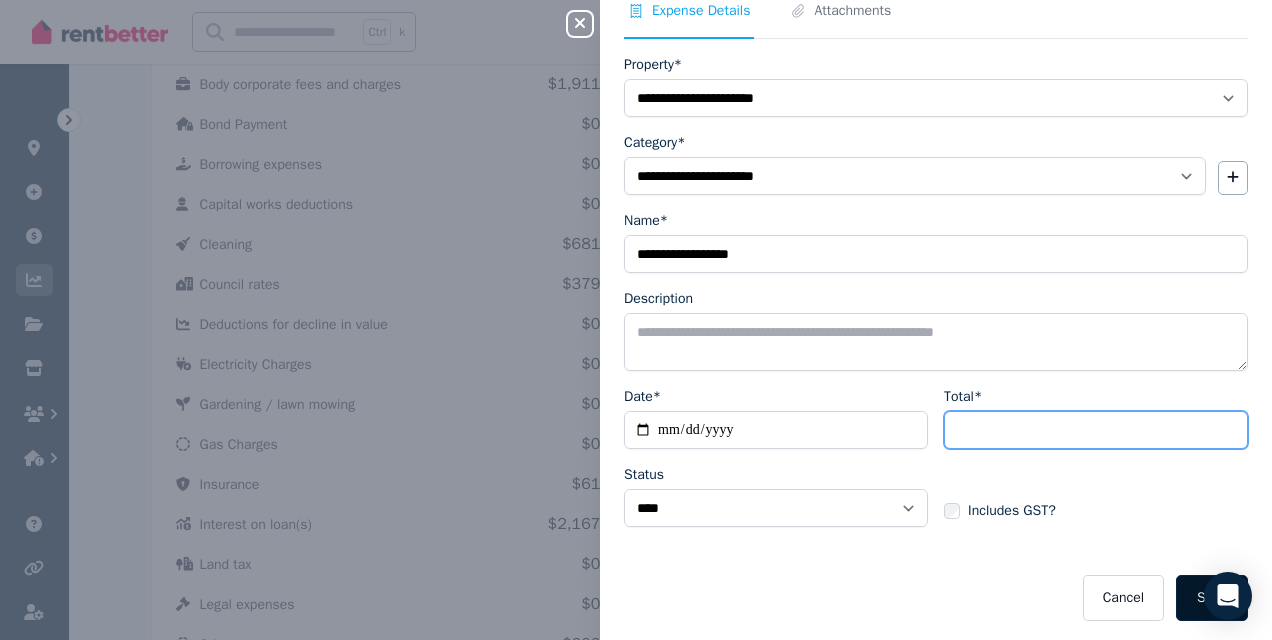 type on "*****" 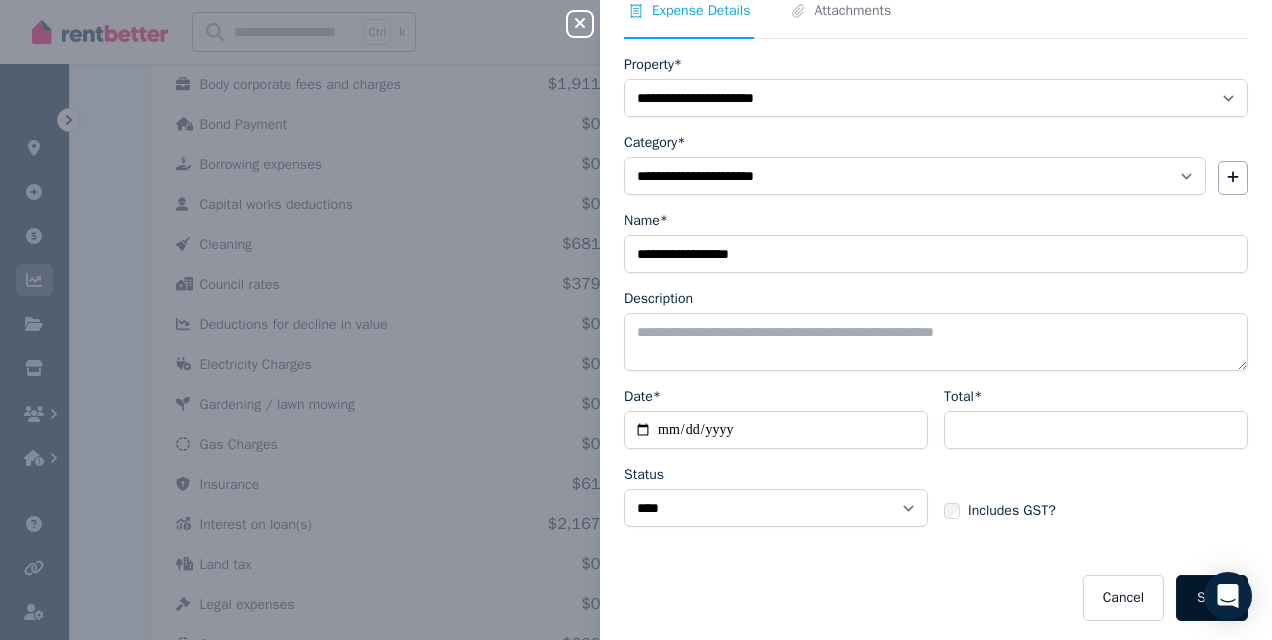 click on "Save" at bounding box center [1212, 598] 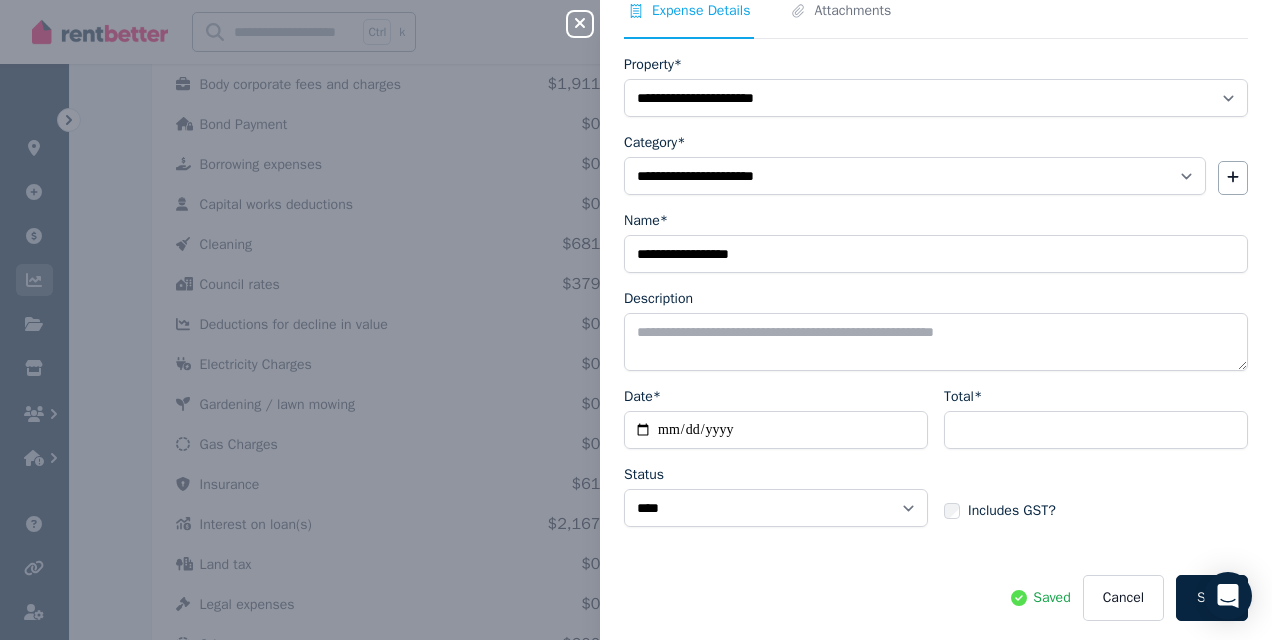 click 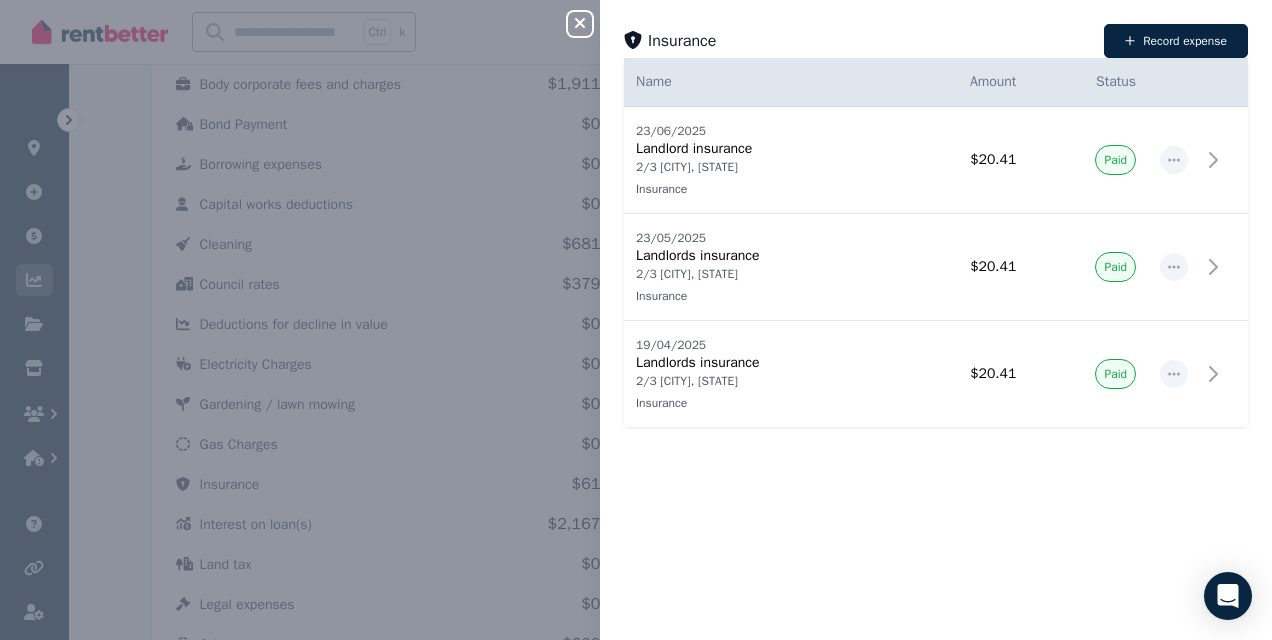 click on "Close panel Insurance Record expense Date Name Address Category Amount Status 23/06/2025 23/06/2025 Landlord insurance 2/3 [CITY], [STATE] Insurance 2/3 [CITY], [STATE] Insurance $20.41 Paid 23/05/2025 23/05/2025 Landlords insurance 2/3 [CITY], [STATE] Insurance 2/3 [CITY], [STATE] Insurance $20.41 Paid 19/04/2025 19/04/2025 Landlords insurance 2/3 [CITY], [STATE] Insurance 2/3 [CITY], [STATE] Insurance $20.41 Paid" at bounding box center [636, 320] 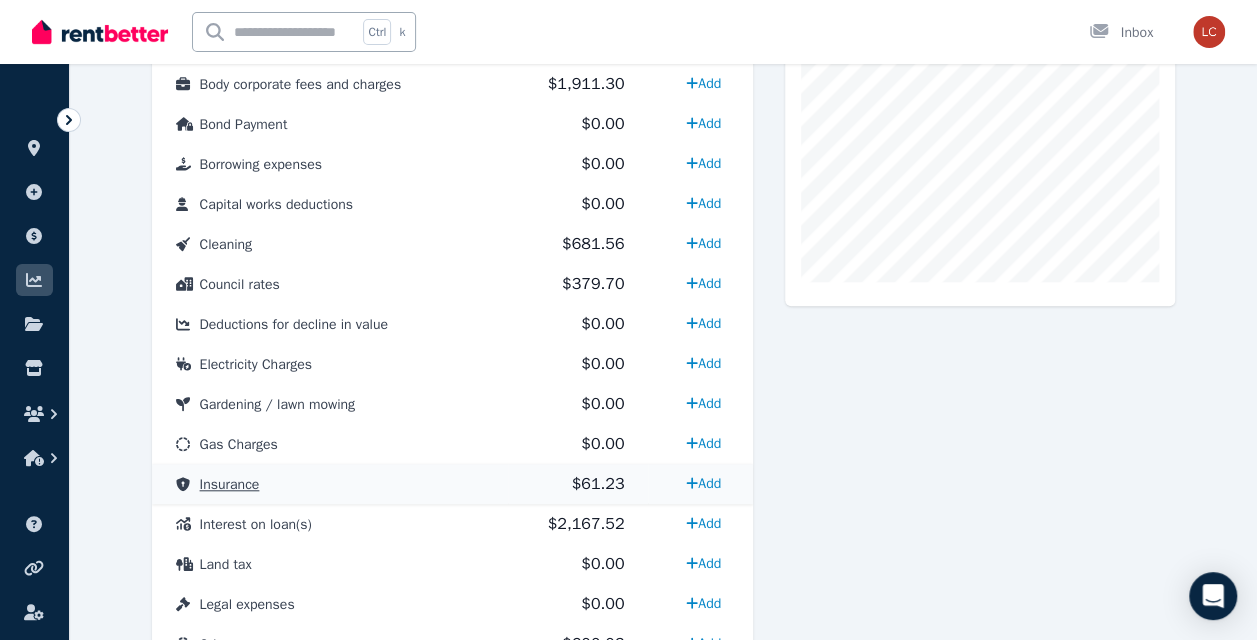 click on "$61.23" at bounding box center (578, 484) 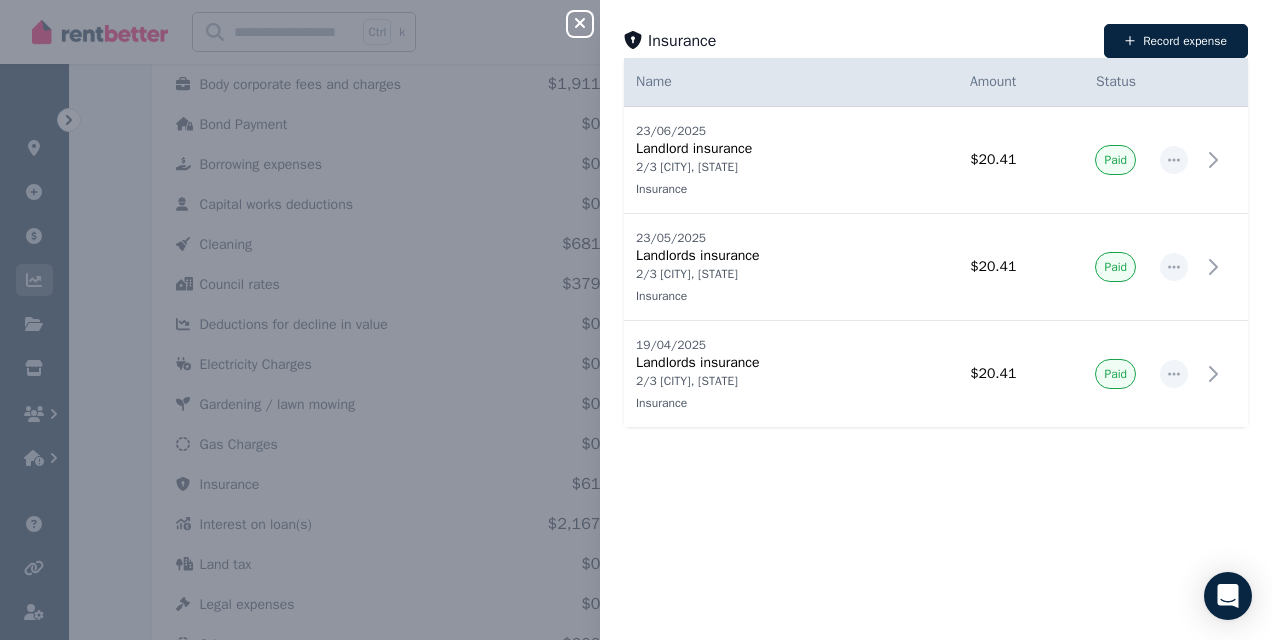 click on "Close panel Insurance Record expense Date Name Address Category Amount Status 23/06/2025 23/06/2025 Landlord insurance 2/3 [CITY], [STATE] Insurance 2/3 [CITY], [STATE] Insurance $20.41 Paid 23/05/2025 23/05/2025 Landlords insurance 2/3 [CITY], [STATE] Insurance 2/3 [CITY], [STATE] Insurance $20.41 Paid 19/04/2025 19/04/2025 Landlords insurance 2/3 [CITY], [STATE] Insurance 2/3 [CITY], [STATE] Insurance $20.41 Paid" at bounding box center [636, 320] 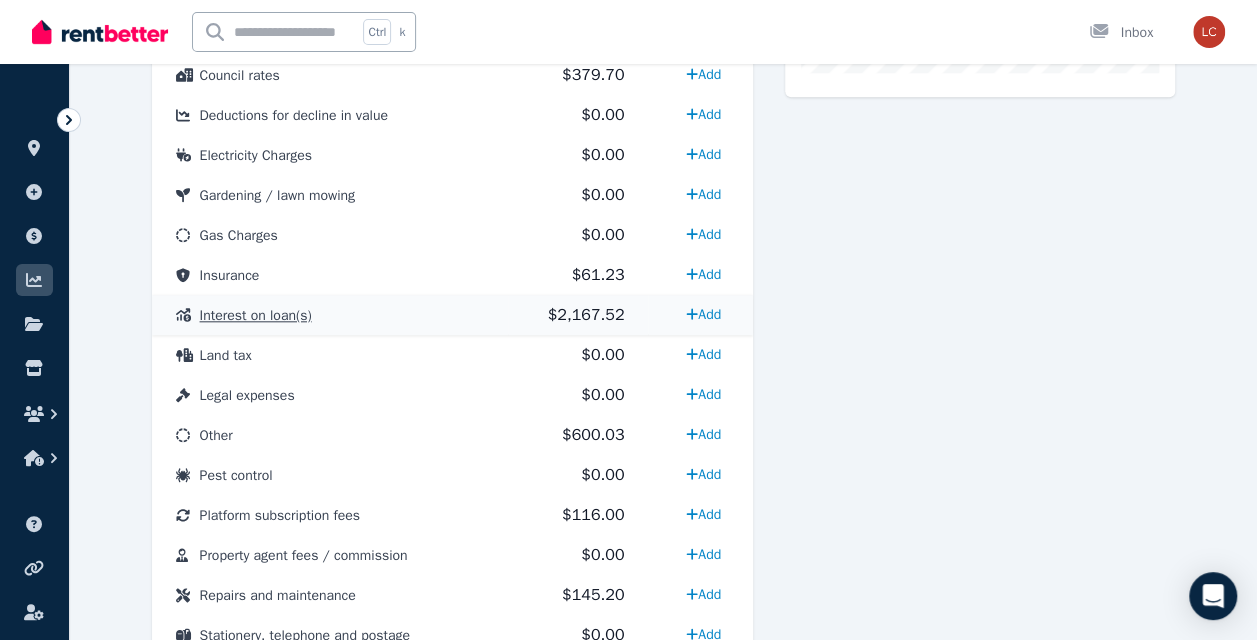 scroll, scrollTop: 869, scrollLeft: 0, axis: vertical 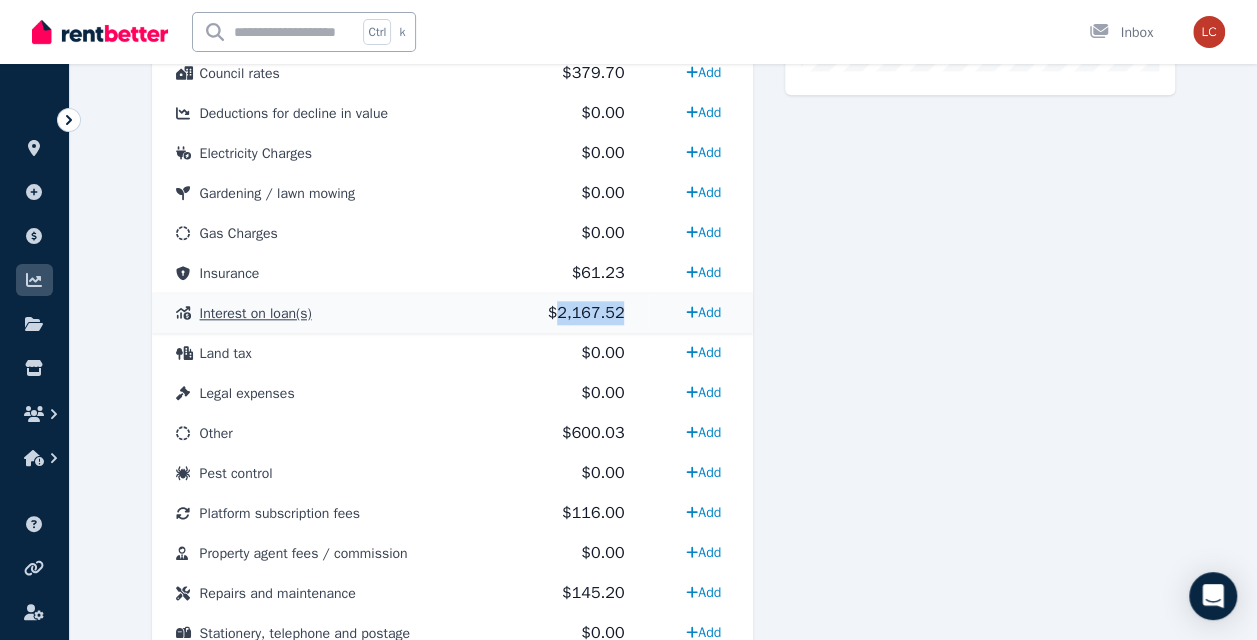 drag, startPoint x: 620, startPoint y: 314, endPoint x: 556, endPoint y: 316, distance: 64.03124 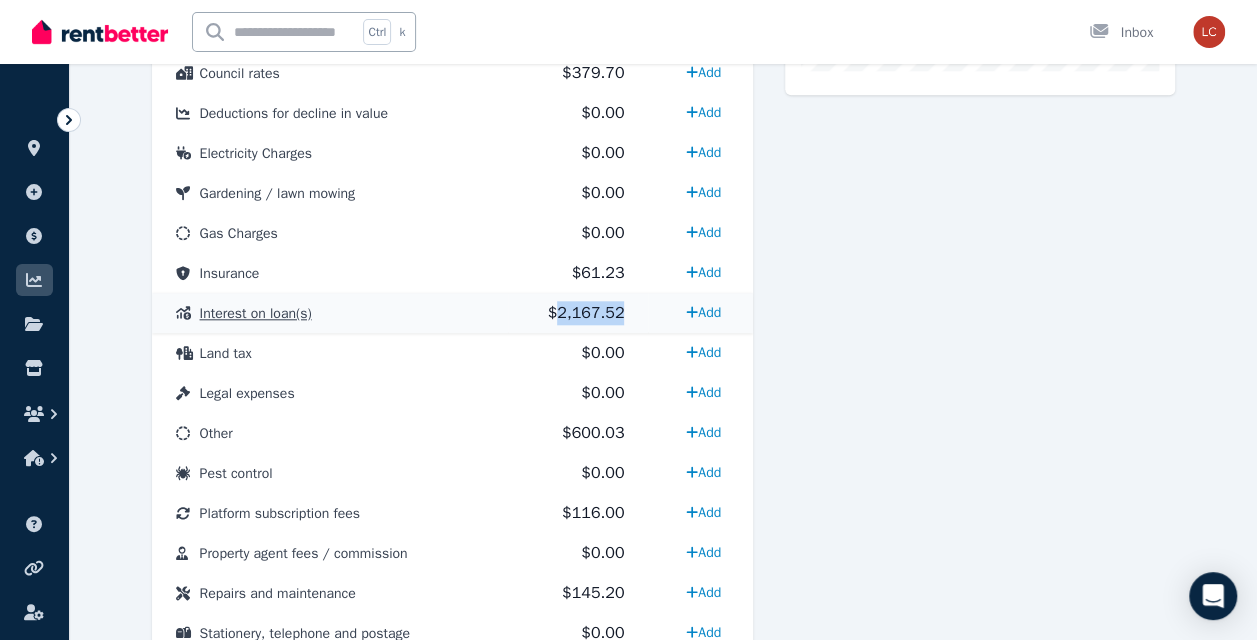 click on "$2,167.52" at bounding box center [578, 313] 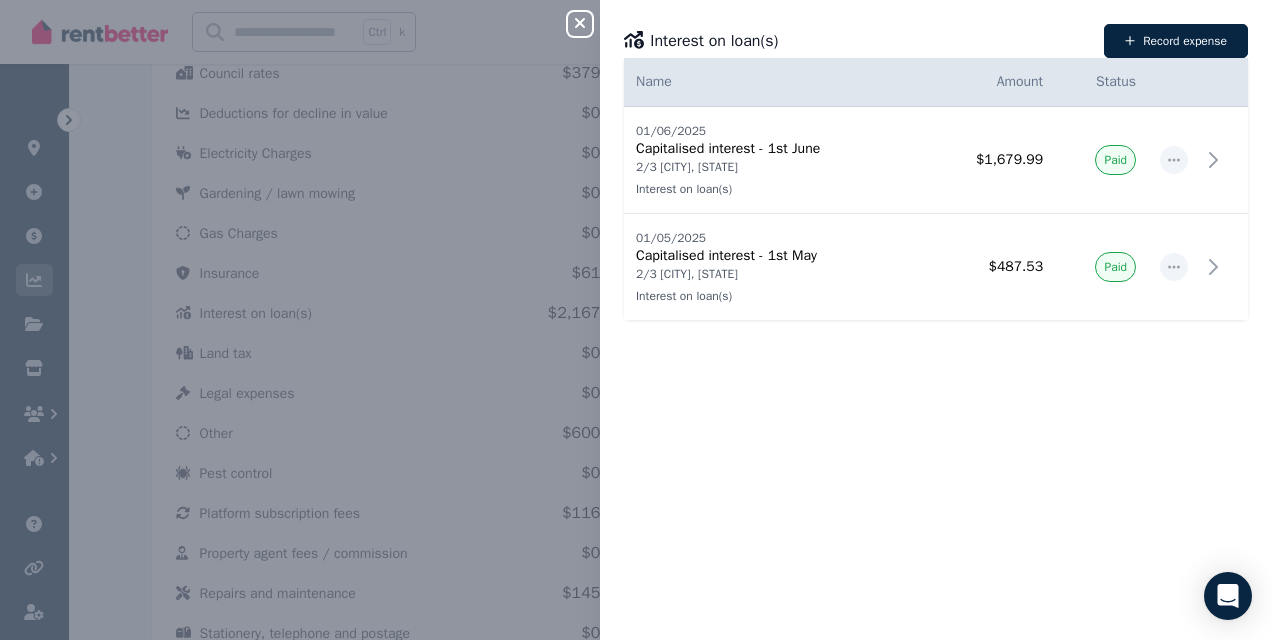 drag, startPoint x: 556, startPoint y: 316, endPoint x: 579, endPoint y: 24, distance: 292.90442 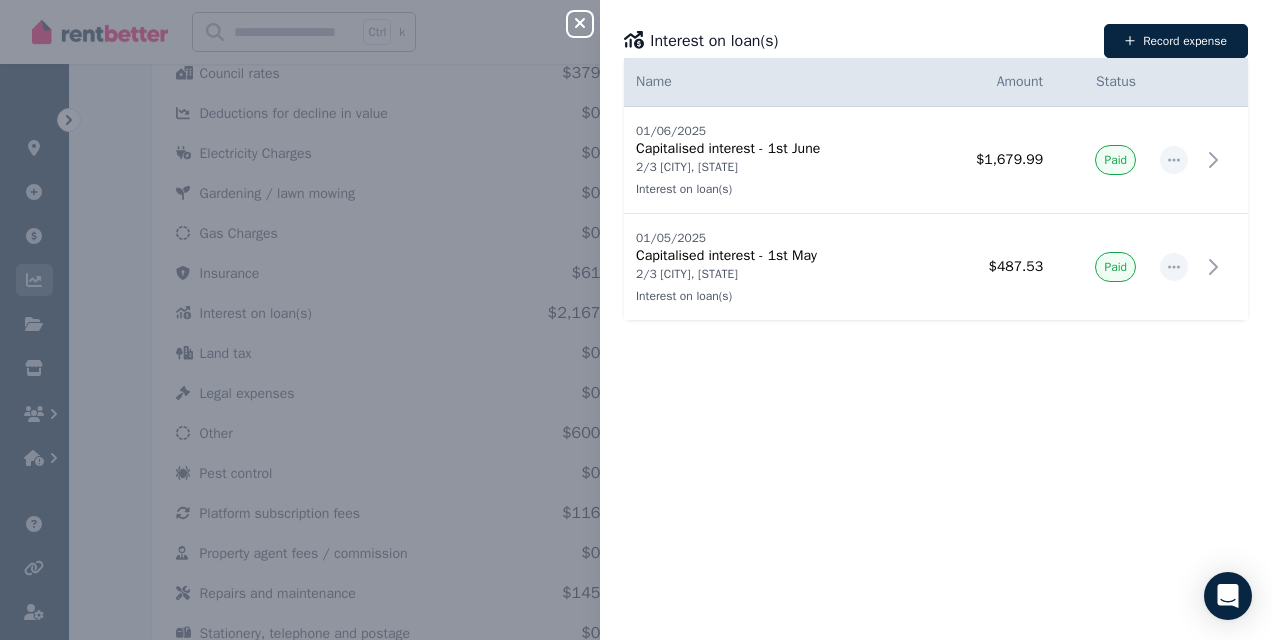 click 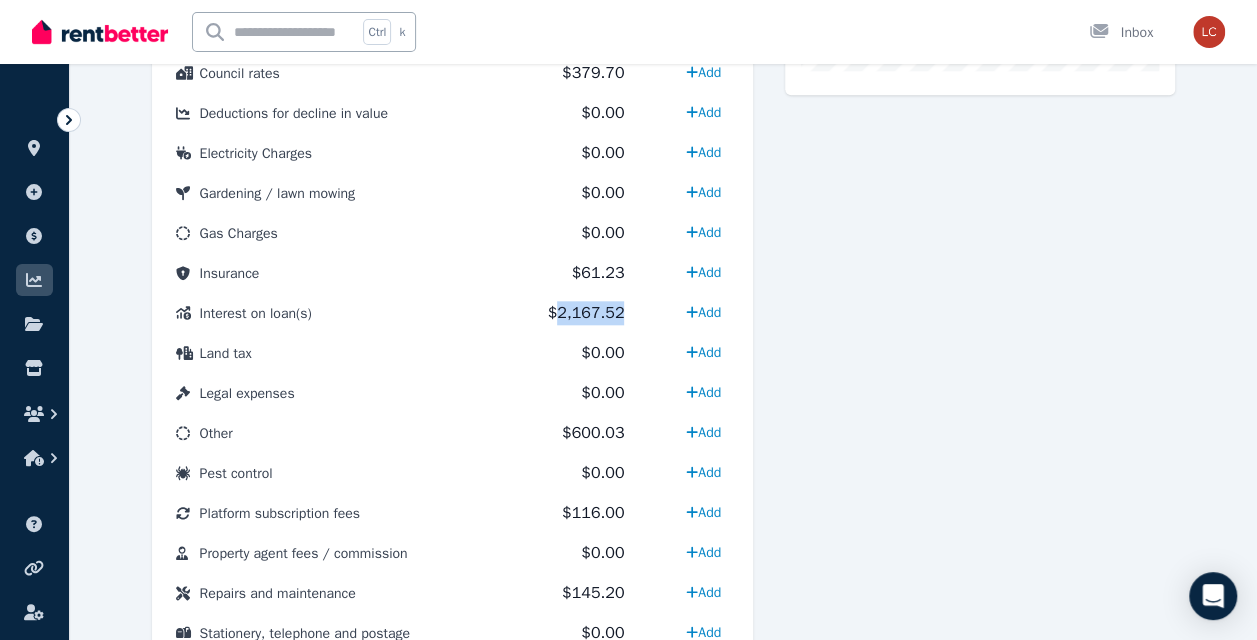 copy on "2,167.52" 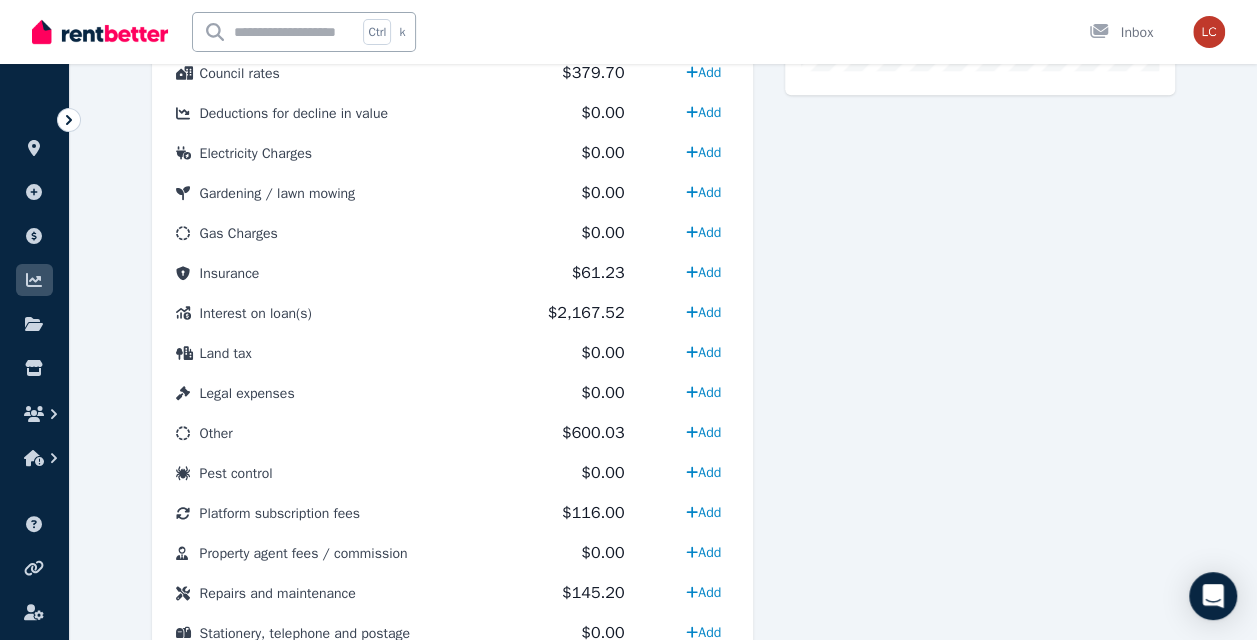 click on "Expense Platform subscription fees 116" at bounding box center (980, 236) 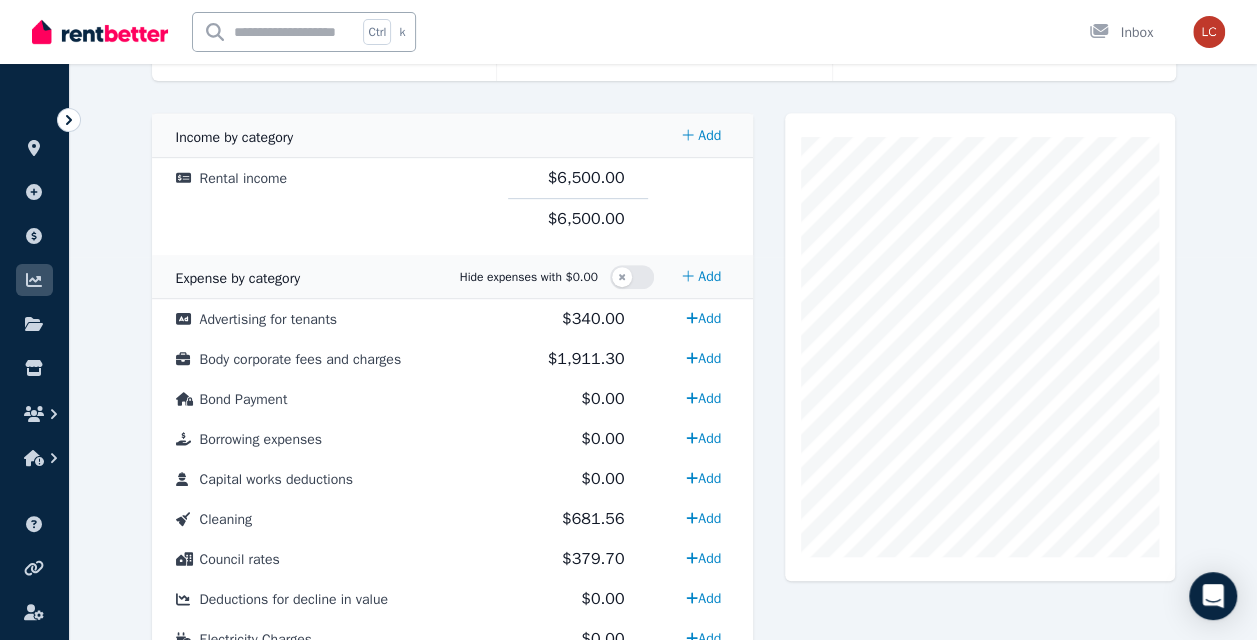 scroll, scrollTop: 386, scrollLeft: 0, axis: vertical 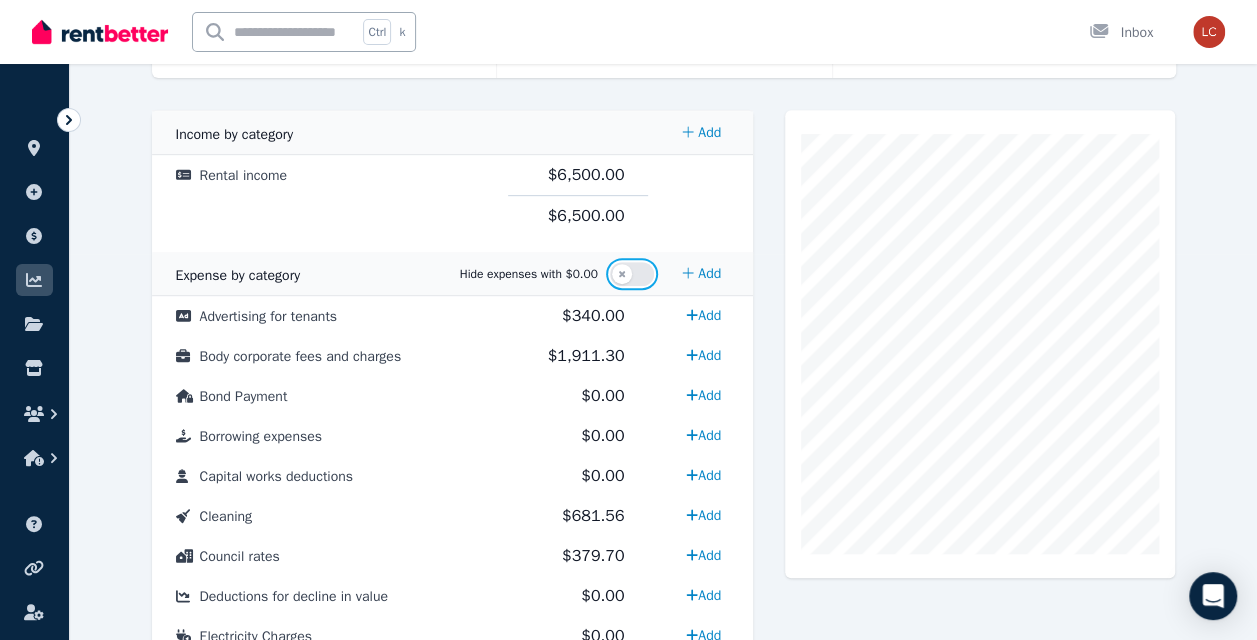 click at bounding box center (632, 274) 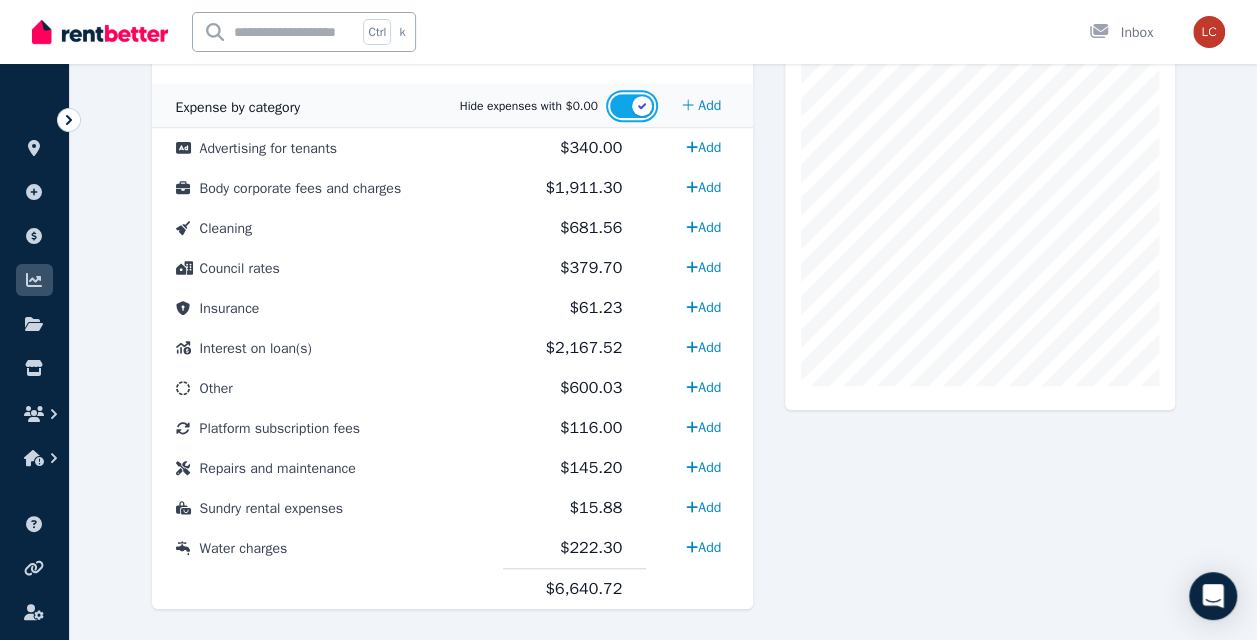 scroll, scrollTop: 556, scrollLeft: 0, axis: vertical 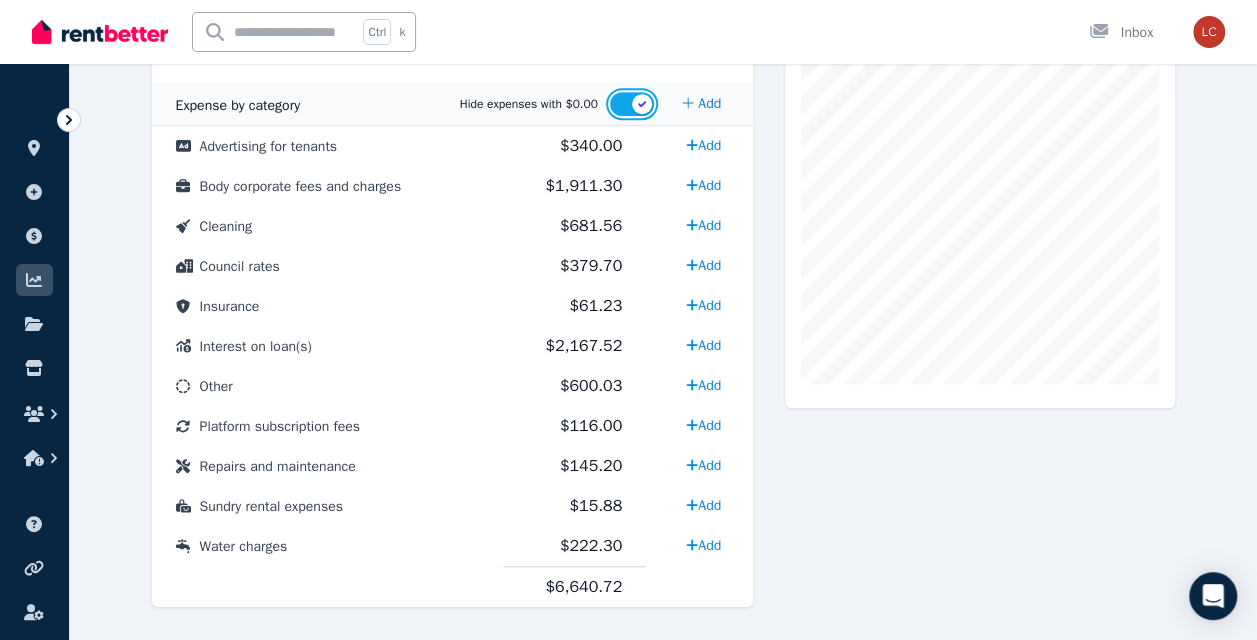 type 